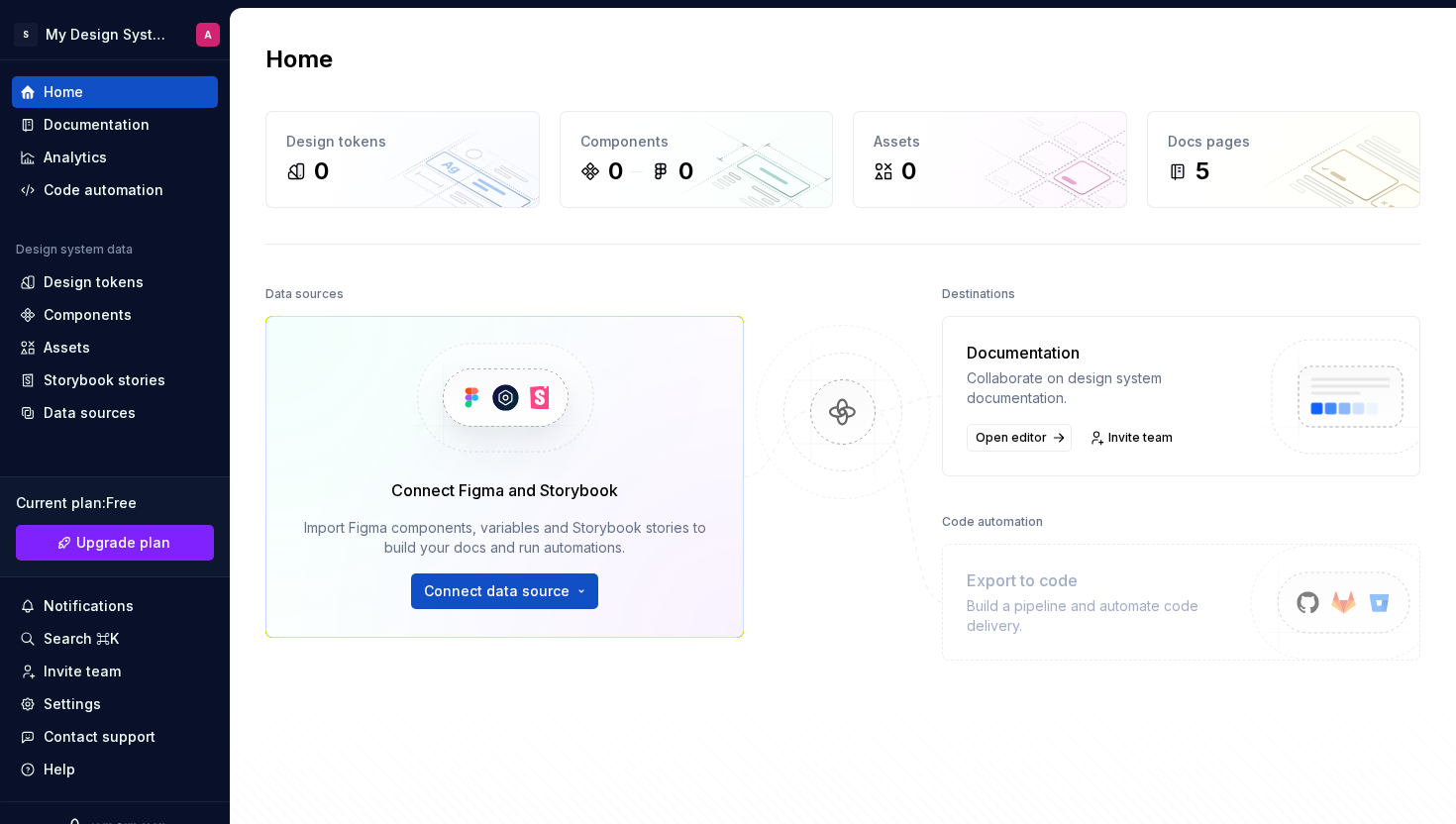 scroll, scrollTop: 0, scrollLeft: 0, axis: both 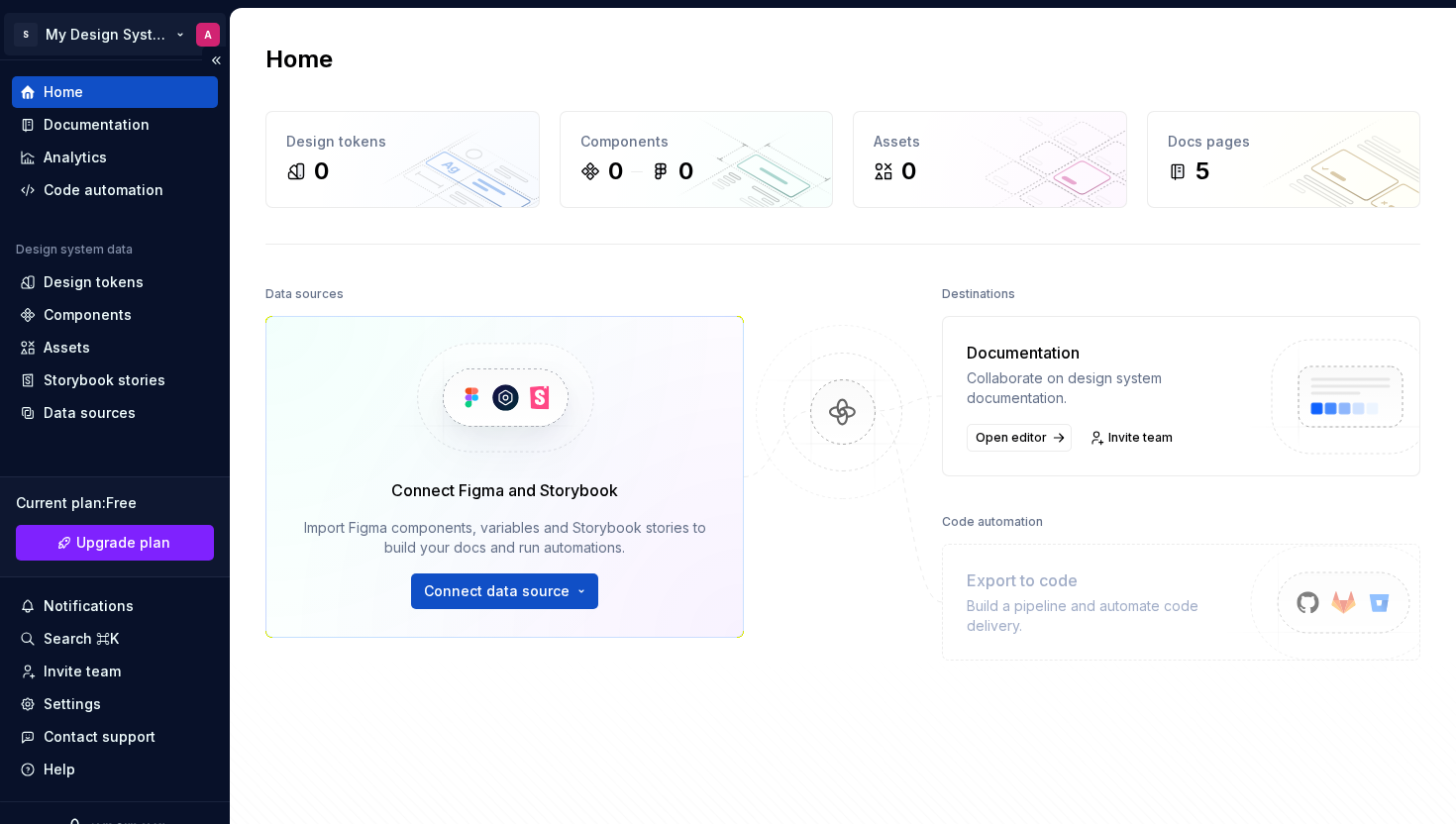 click on "S My Design System A Home Documentation Analytics Code automation Design system data Design tokens Components Assets Storybook stories Data sources Current plan :  Free Upgrade plan Notifications Search ⌘K Invite team Settings Contact support Help Home Design tokens 0 Components 0 0 Assets 0 Docs pages 5 Data sources Connect Figma and Storybook Import Figma components, variables and Storybook stories to build your docs and run automations. Connect data source Destinations Documentation Collaborate on design system documentation. Open editor Invite team Code automation Export to code Build a pipeline and automate code delivery. Product documentation Learn how to build, manage and maintain design systems in smarter ways. Developer documentation Start delivering your design choices to your codebases right away. Join our Slack community Connect and learn with other design system practitioners." at bounding box center (728, 412) 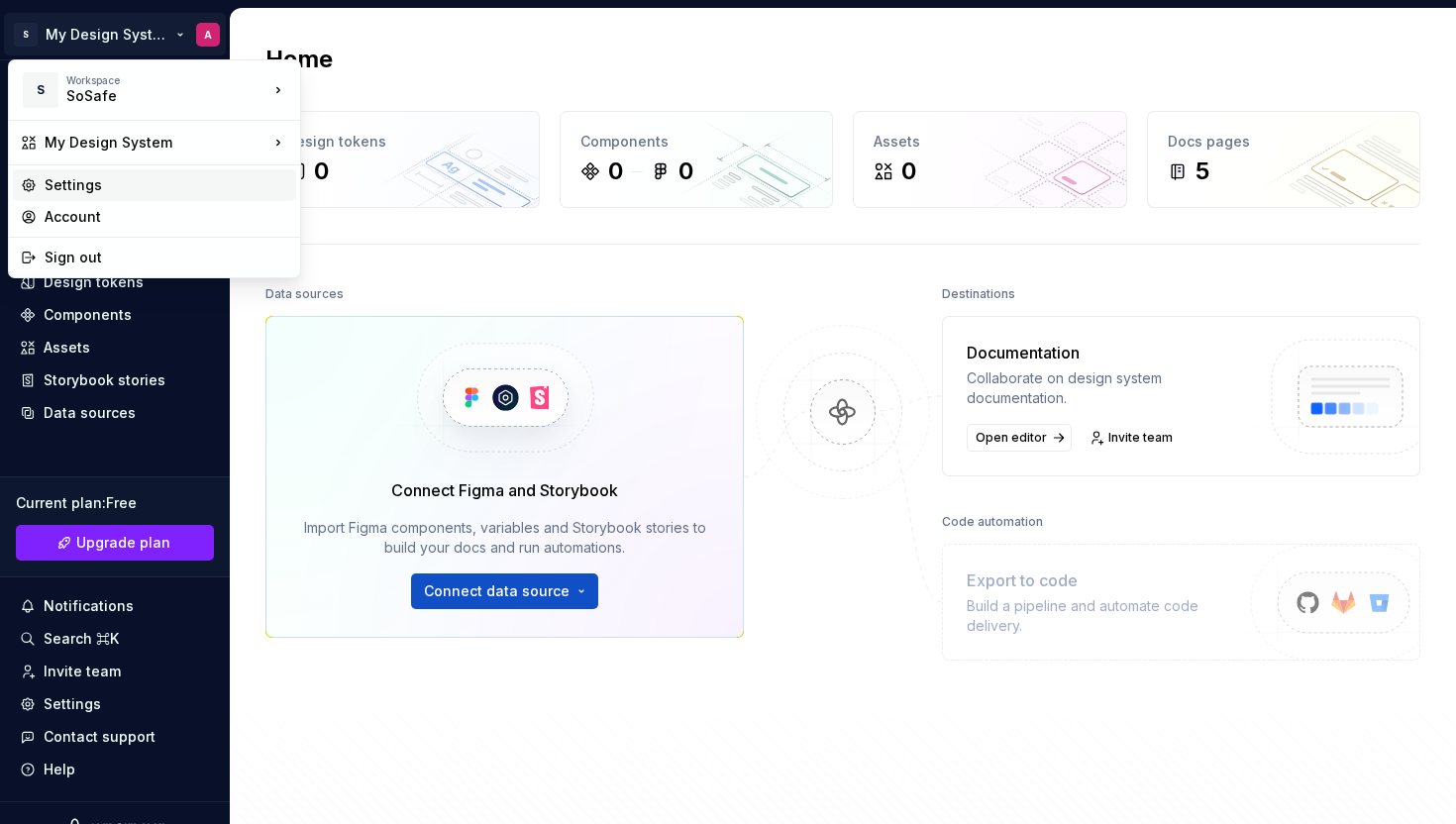 click on "Settings" at bounding box center [155, 185] 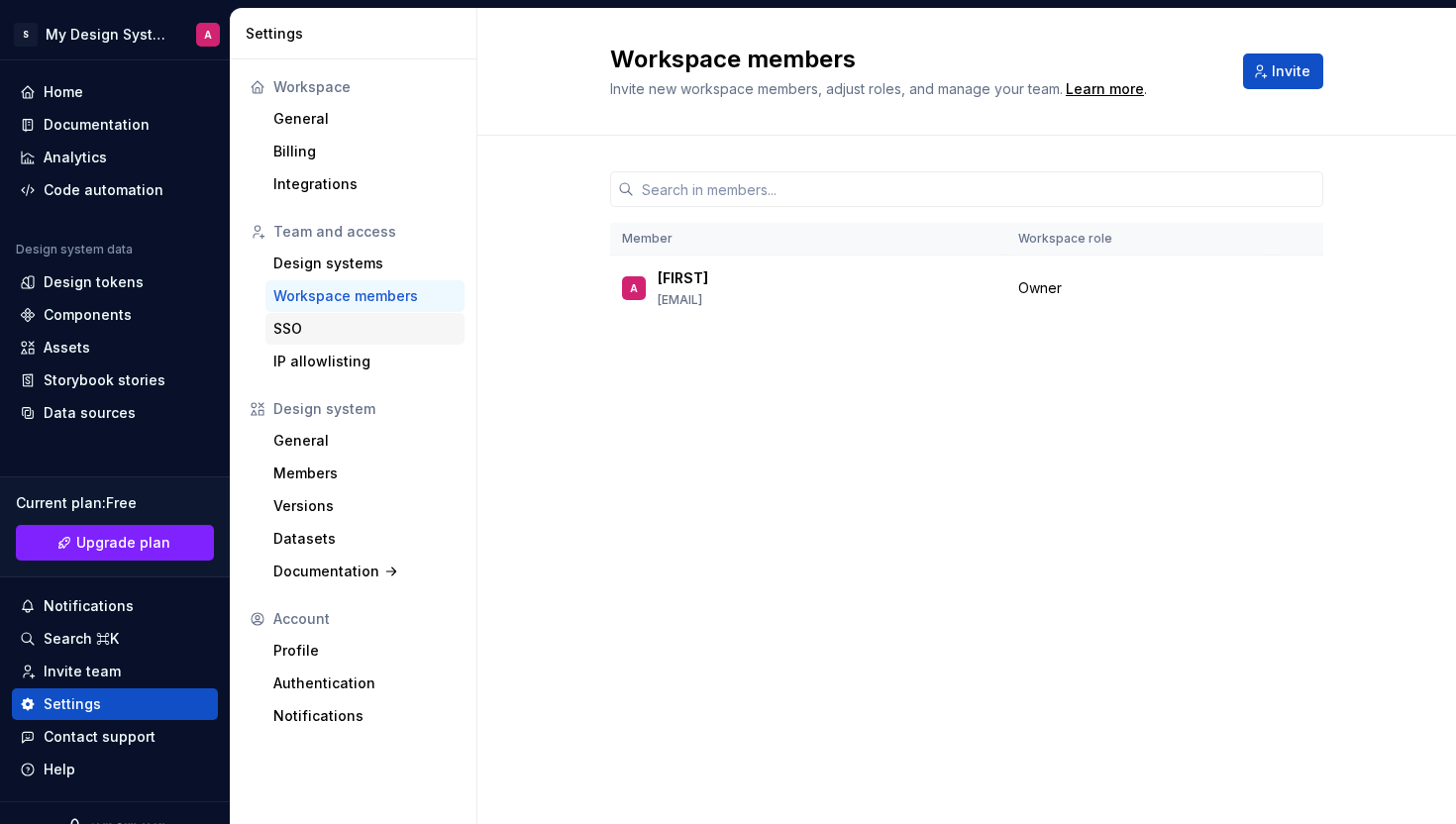 click on "SSO" at bounding box center [364, 329] 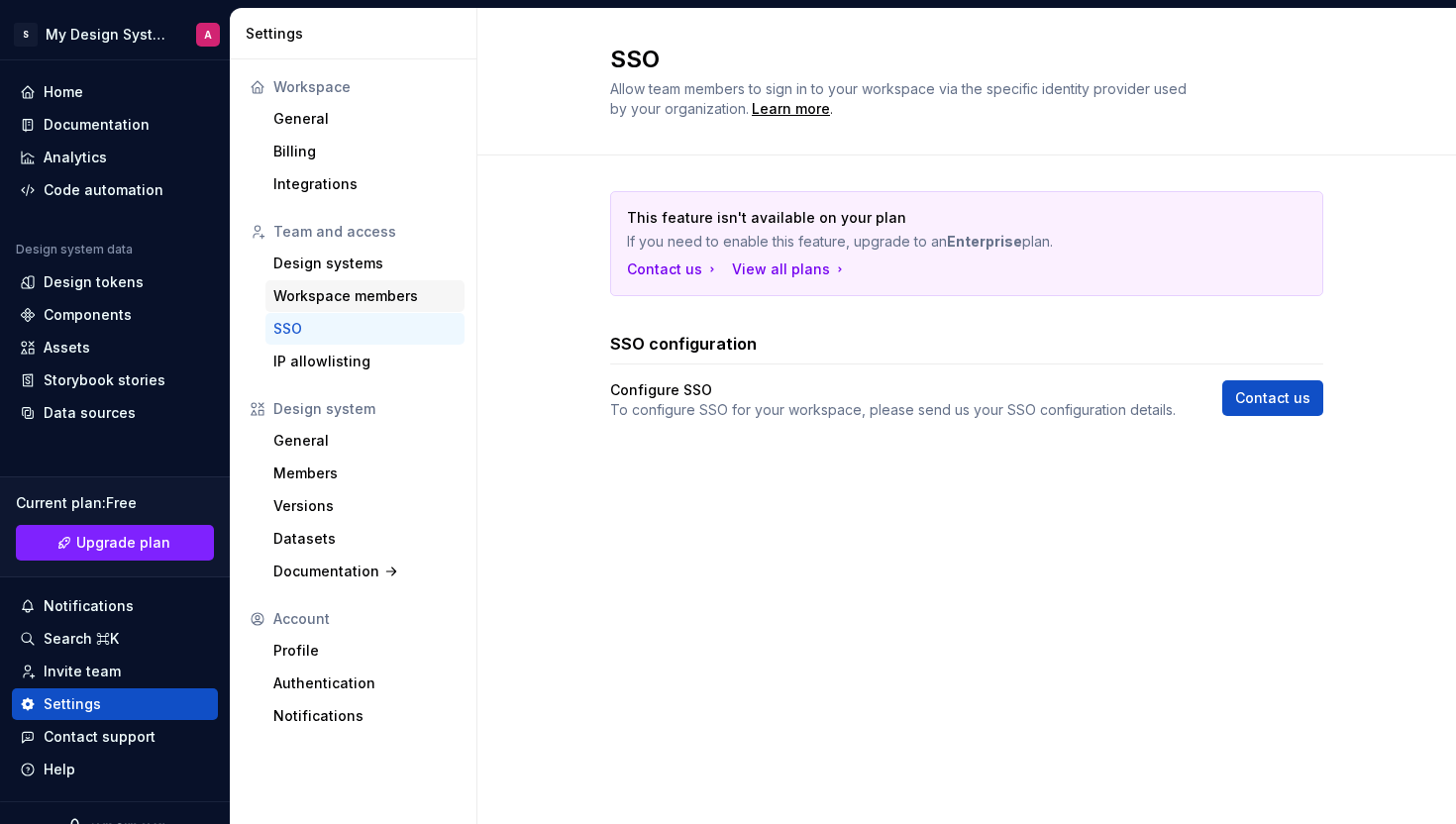click on "Workspace members" at bounding box center (364, 296) 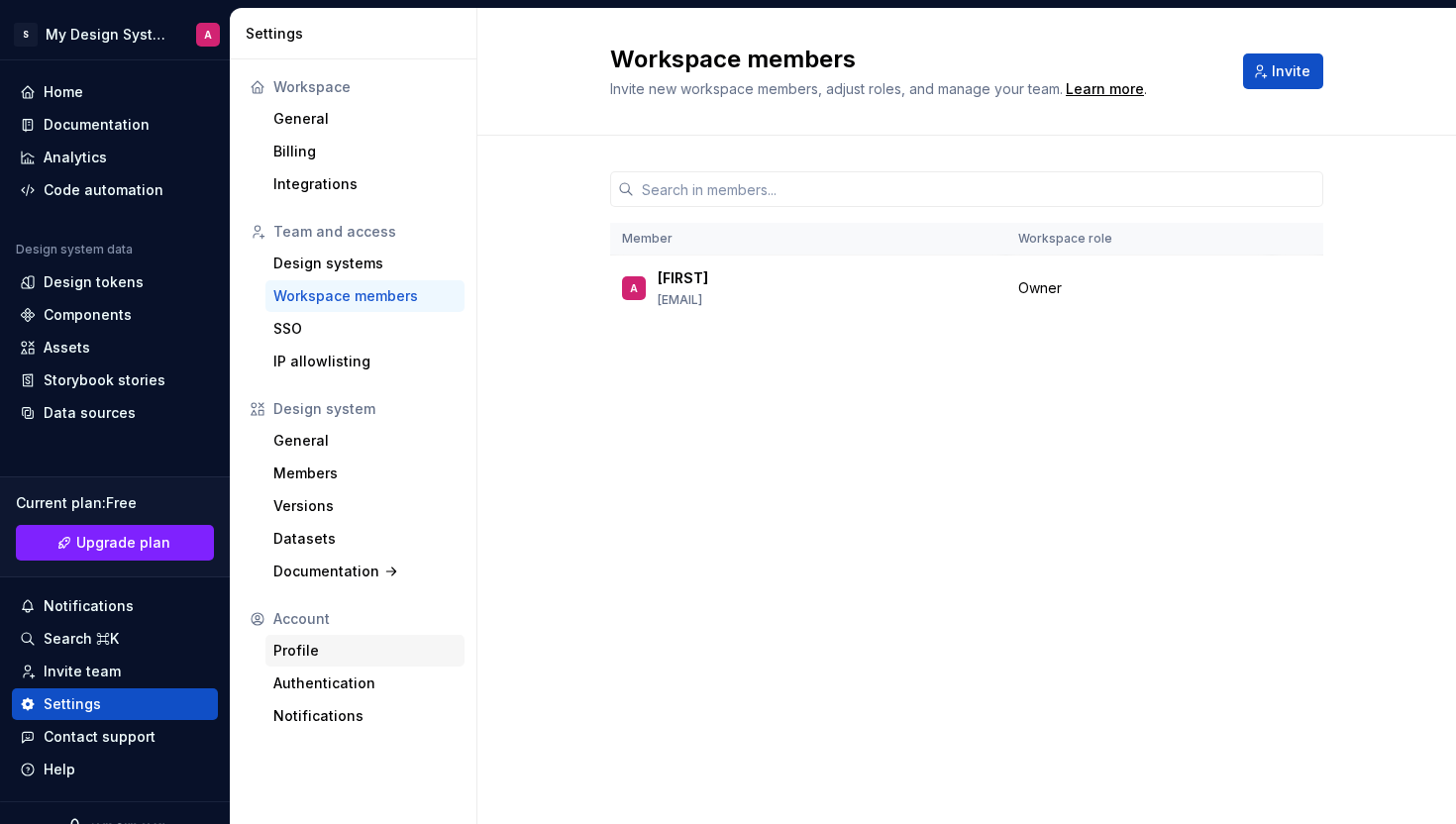 click on "Profile" at bounding box center [364, 651] 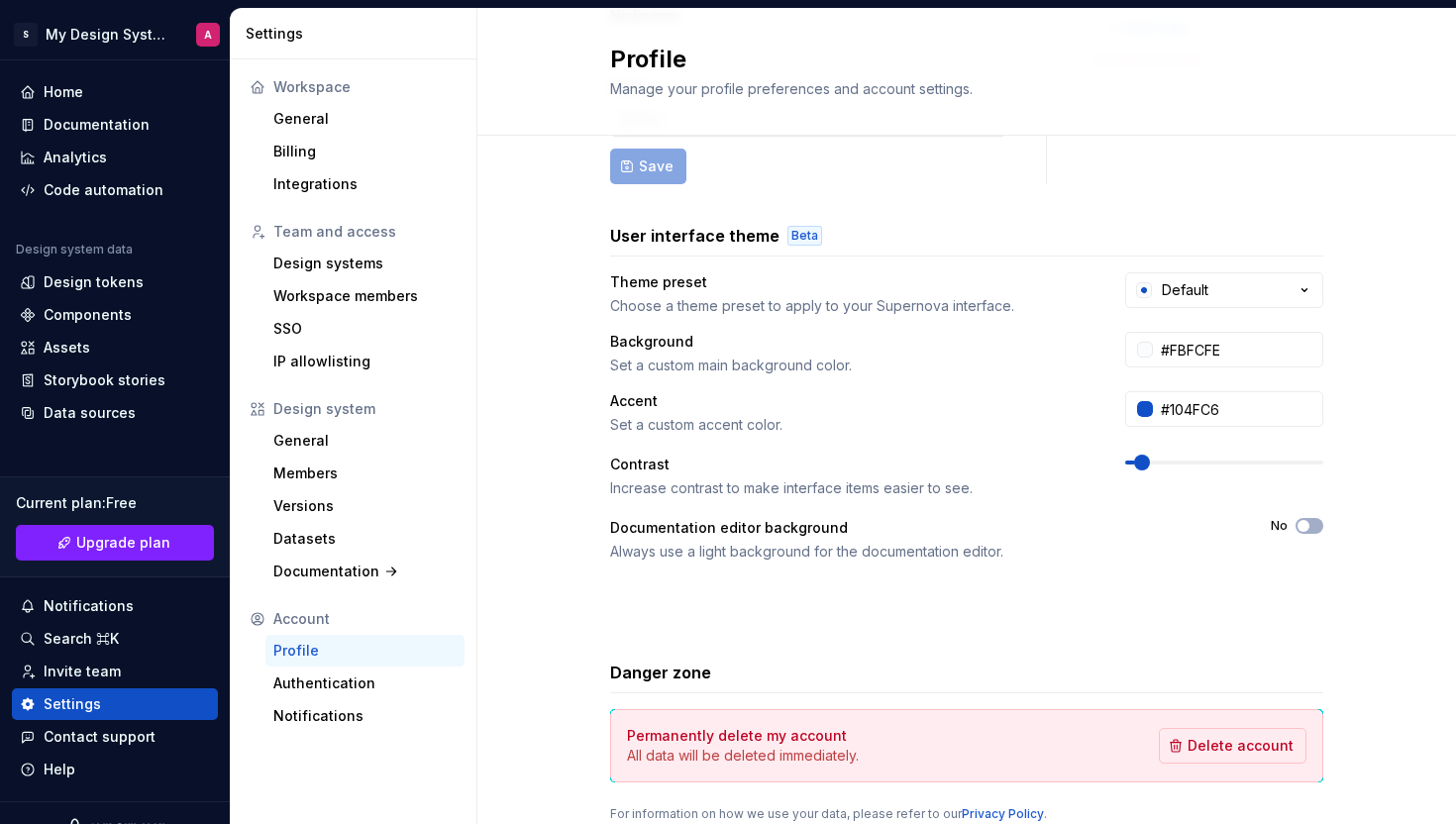 scroll, scrollTop: 246, scrollLeft: 0, axis: vertical 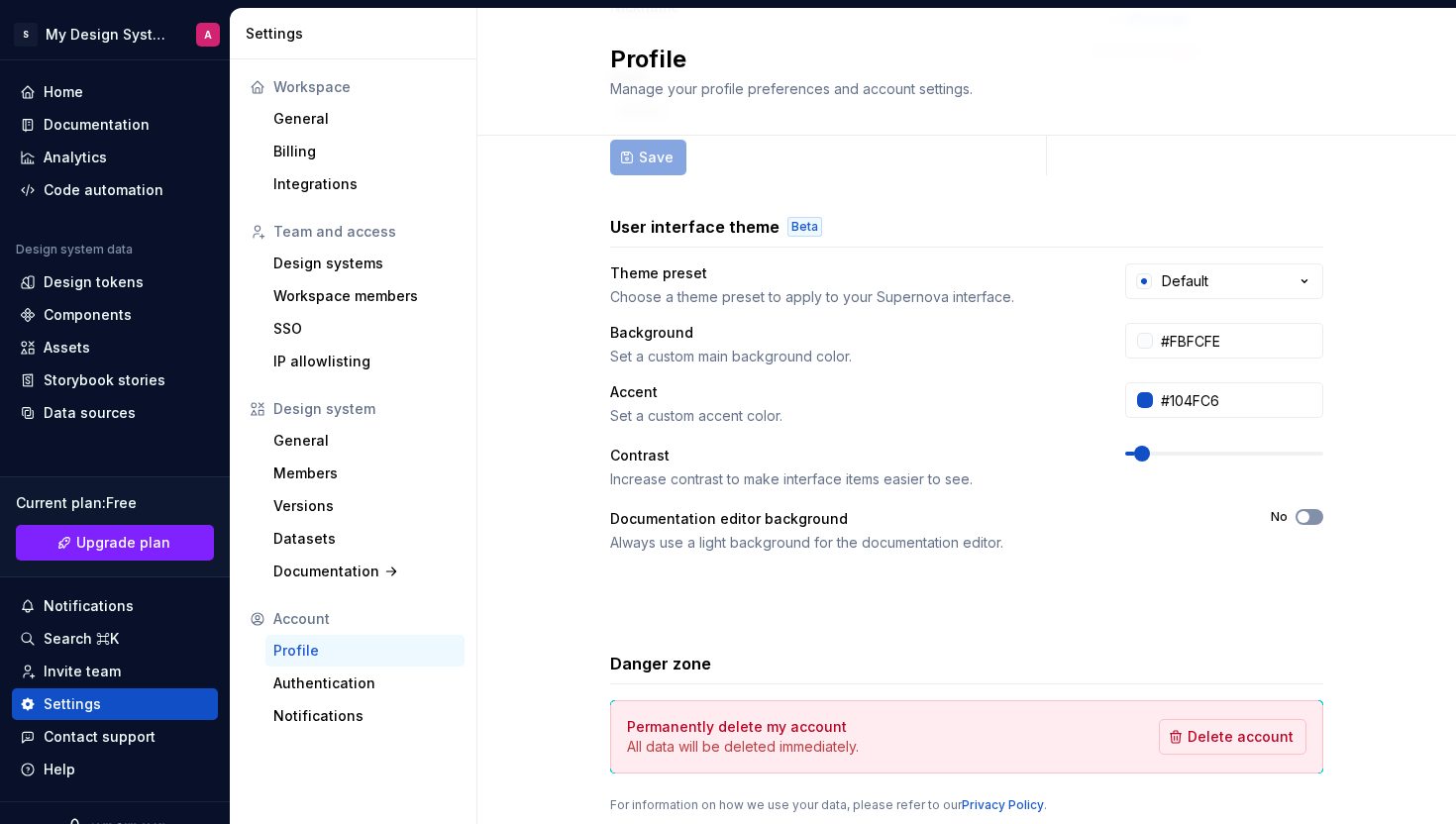 click at bounding box center [1303, 517] 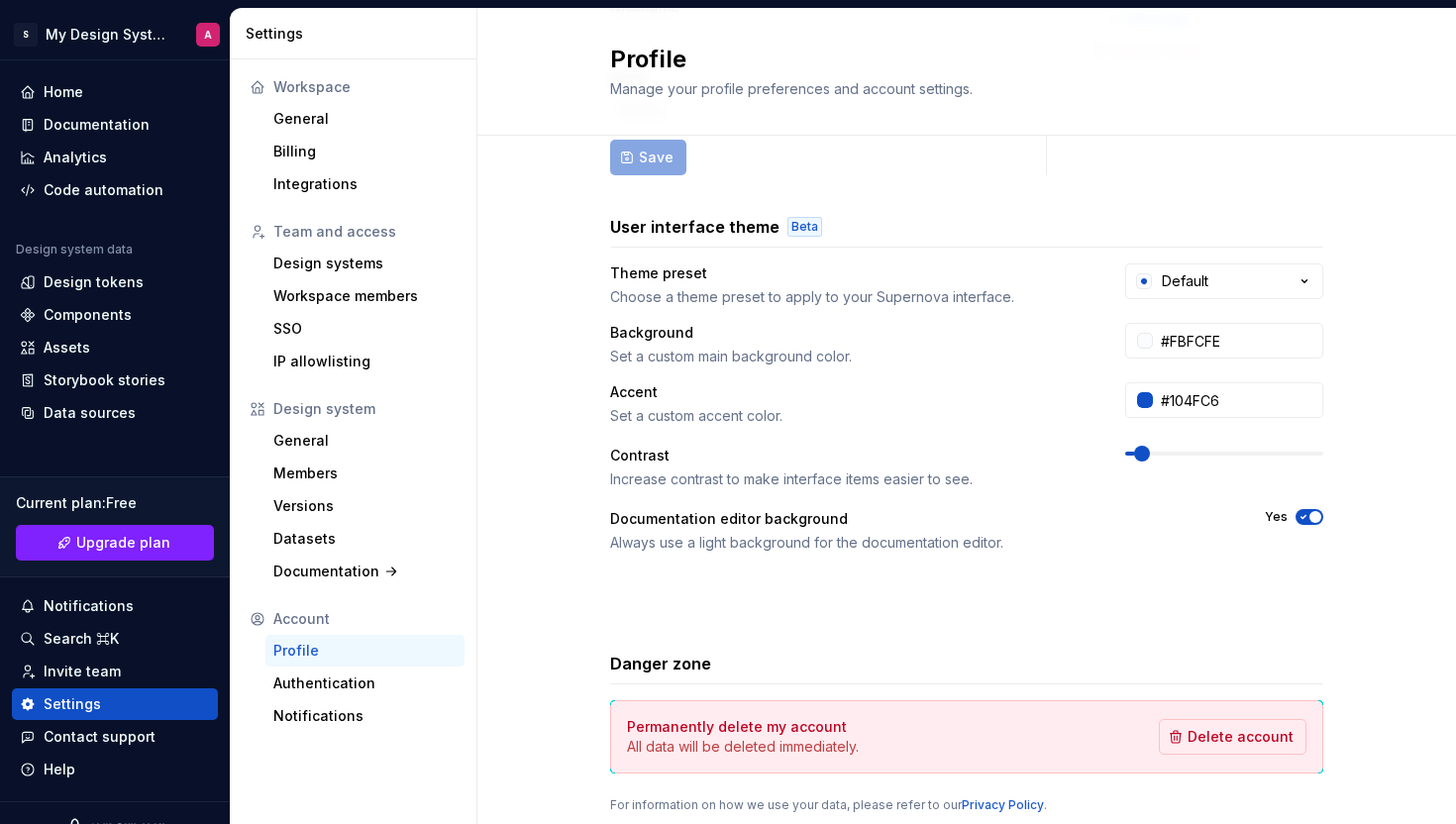 click 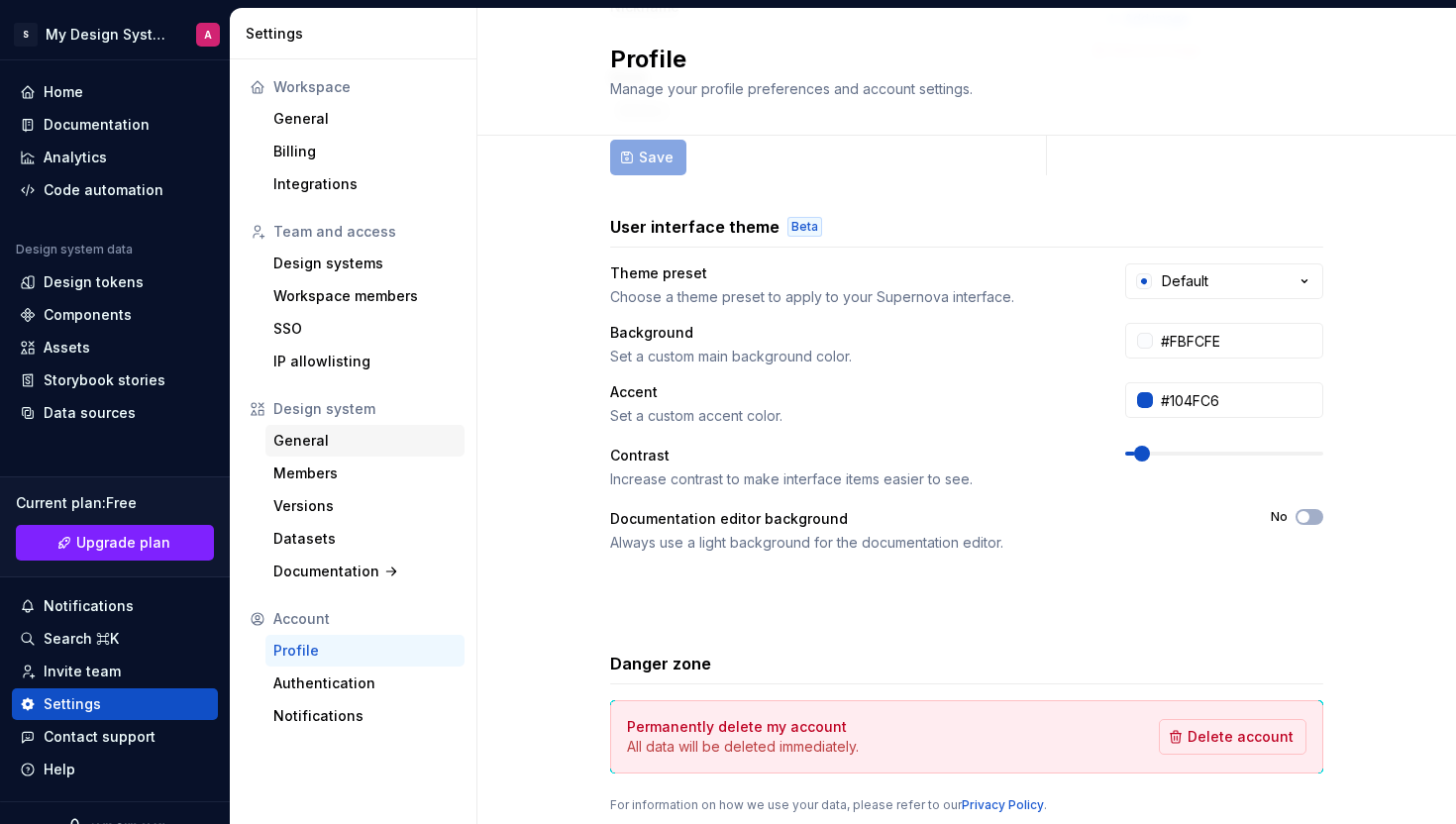 click on "General" at bounding box center (364, 441) 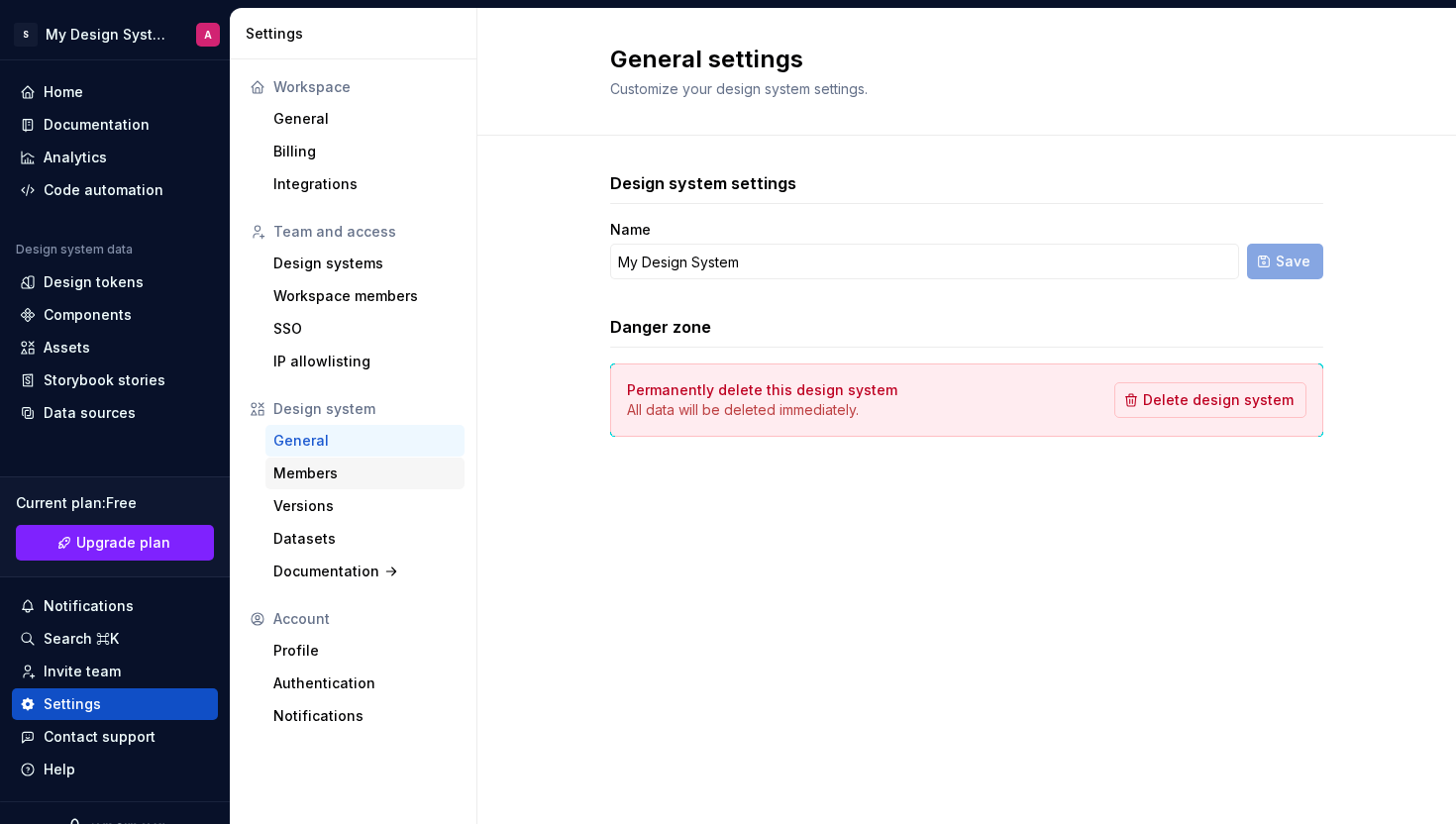 click on "Members" at bounding box center (364, 473) 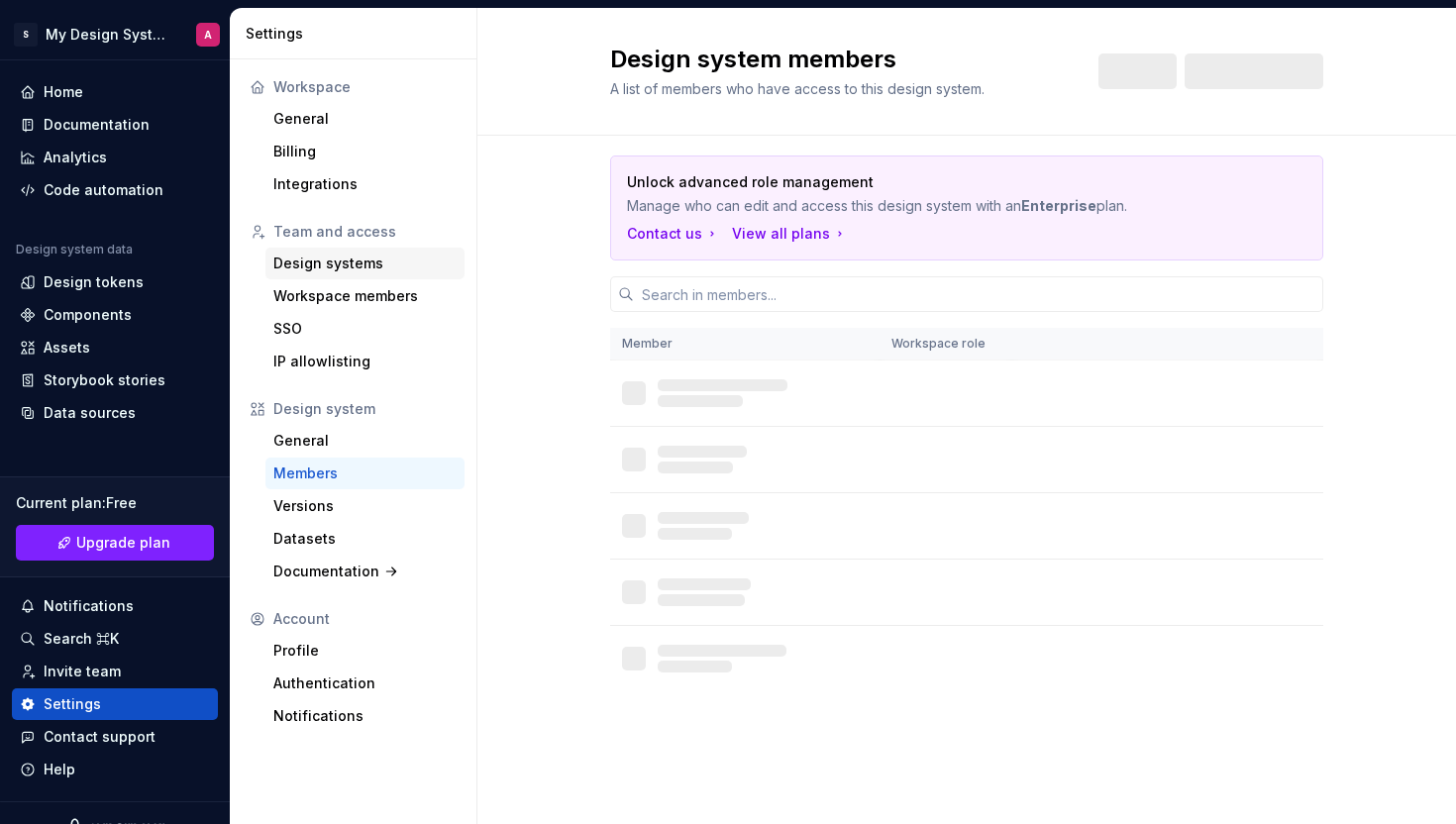 click on "Design systems" at bounding box center (364, 263) 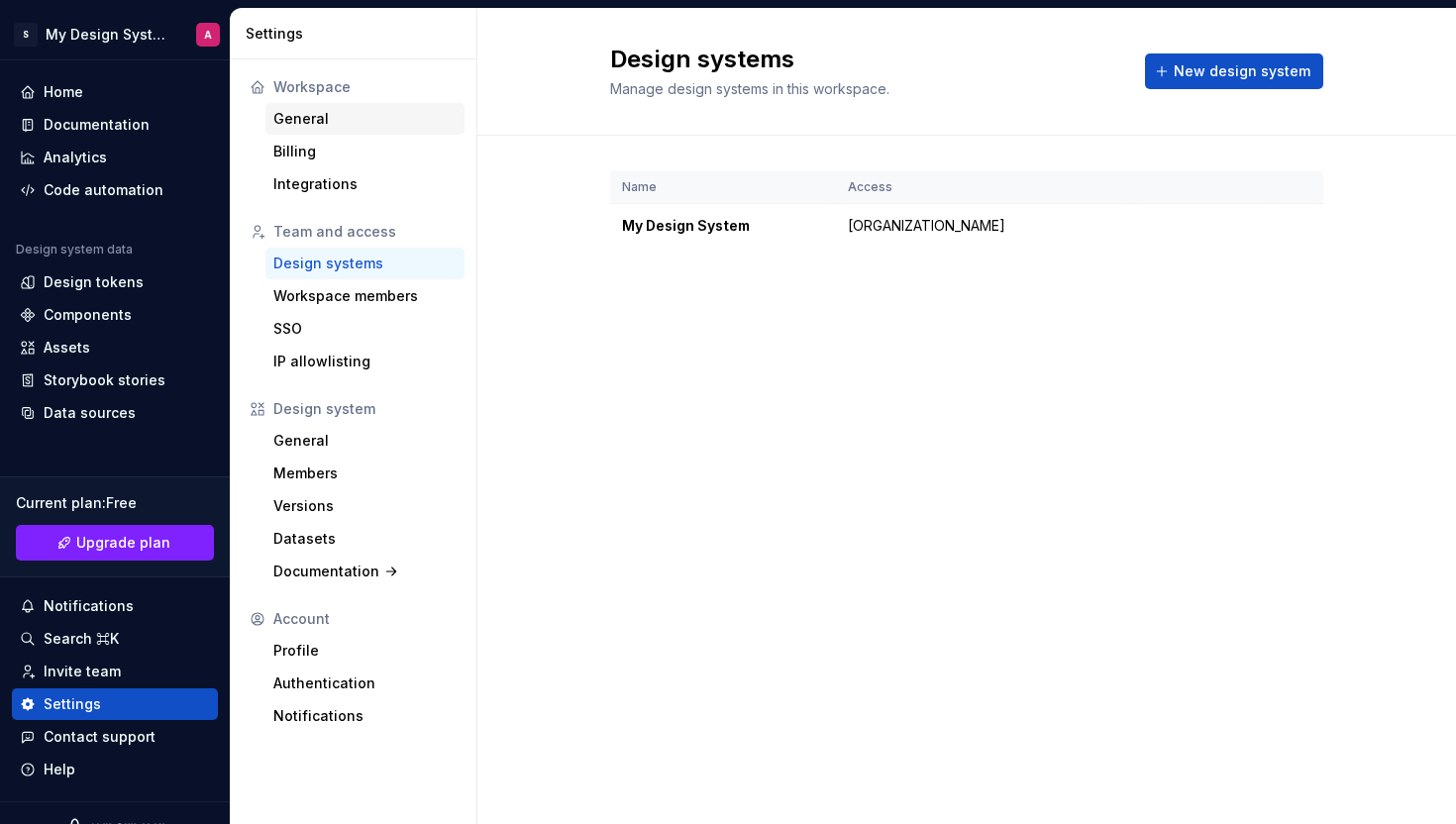 click on "General" at bounding box center (364, 119) 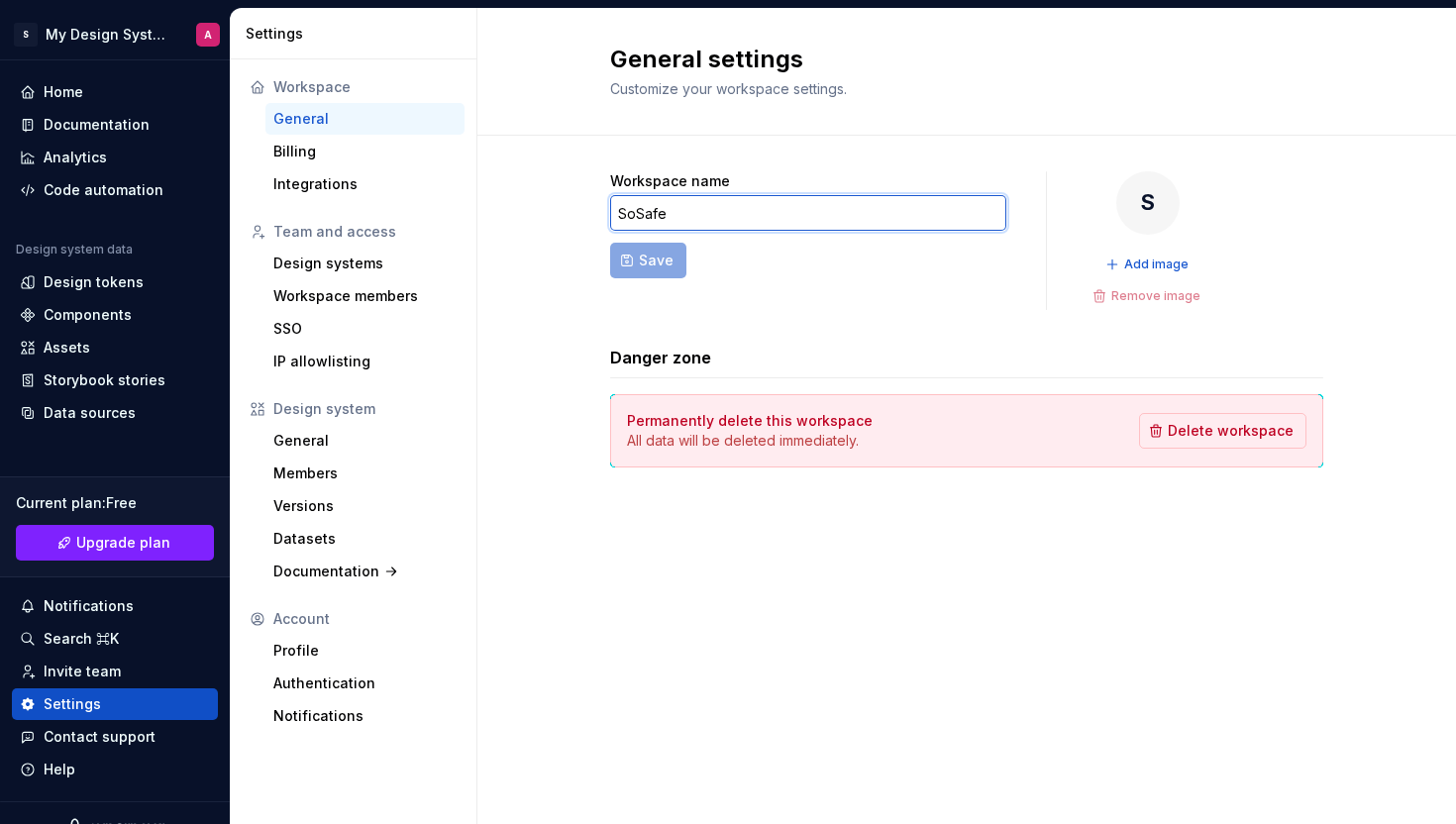 click on "SoSafe" at bounding box center [808, 213] 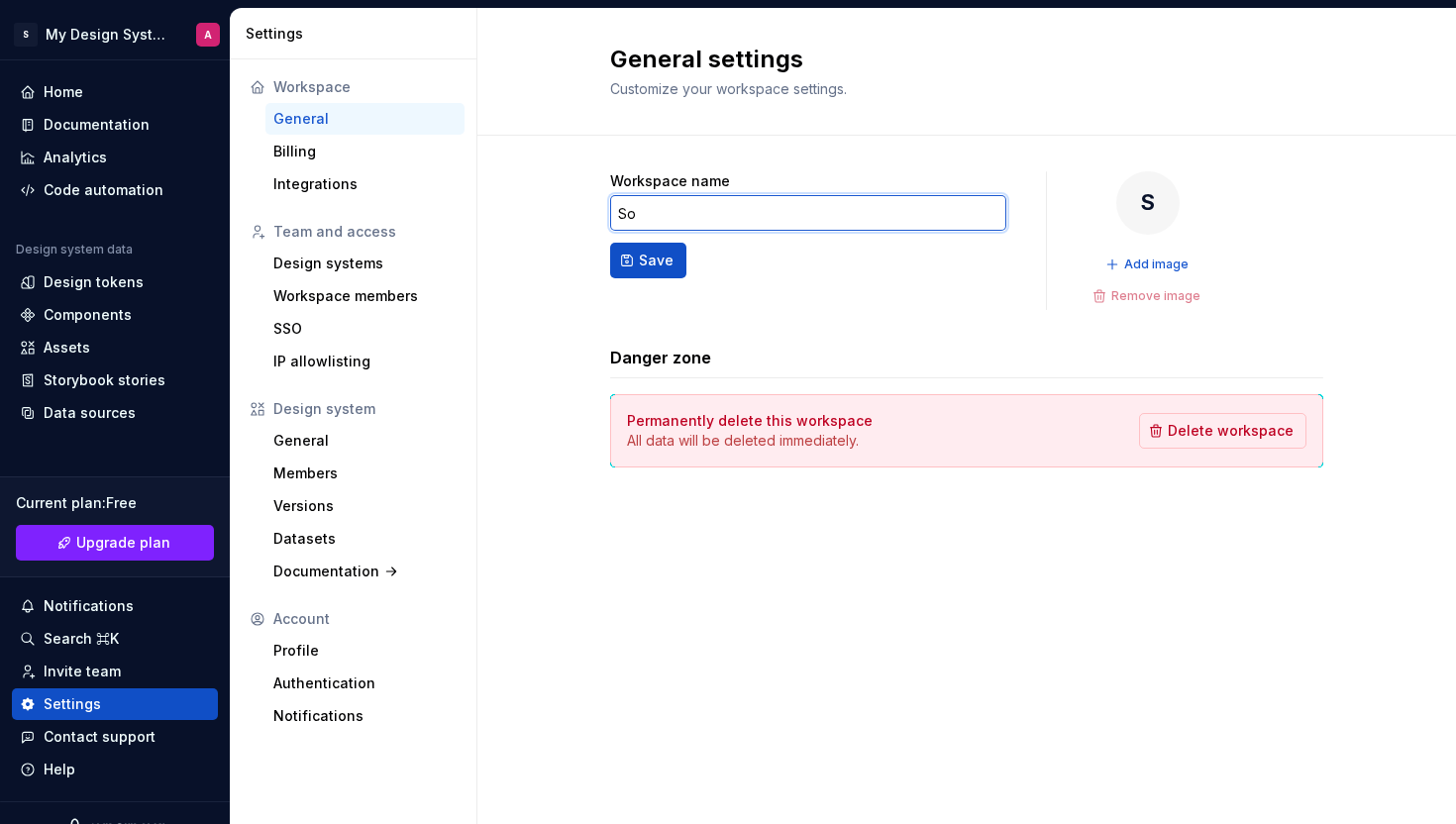 type on "S" 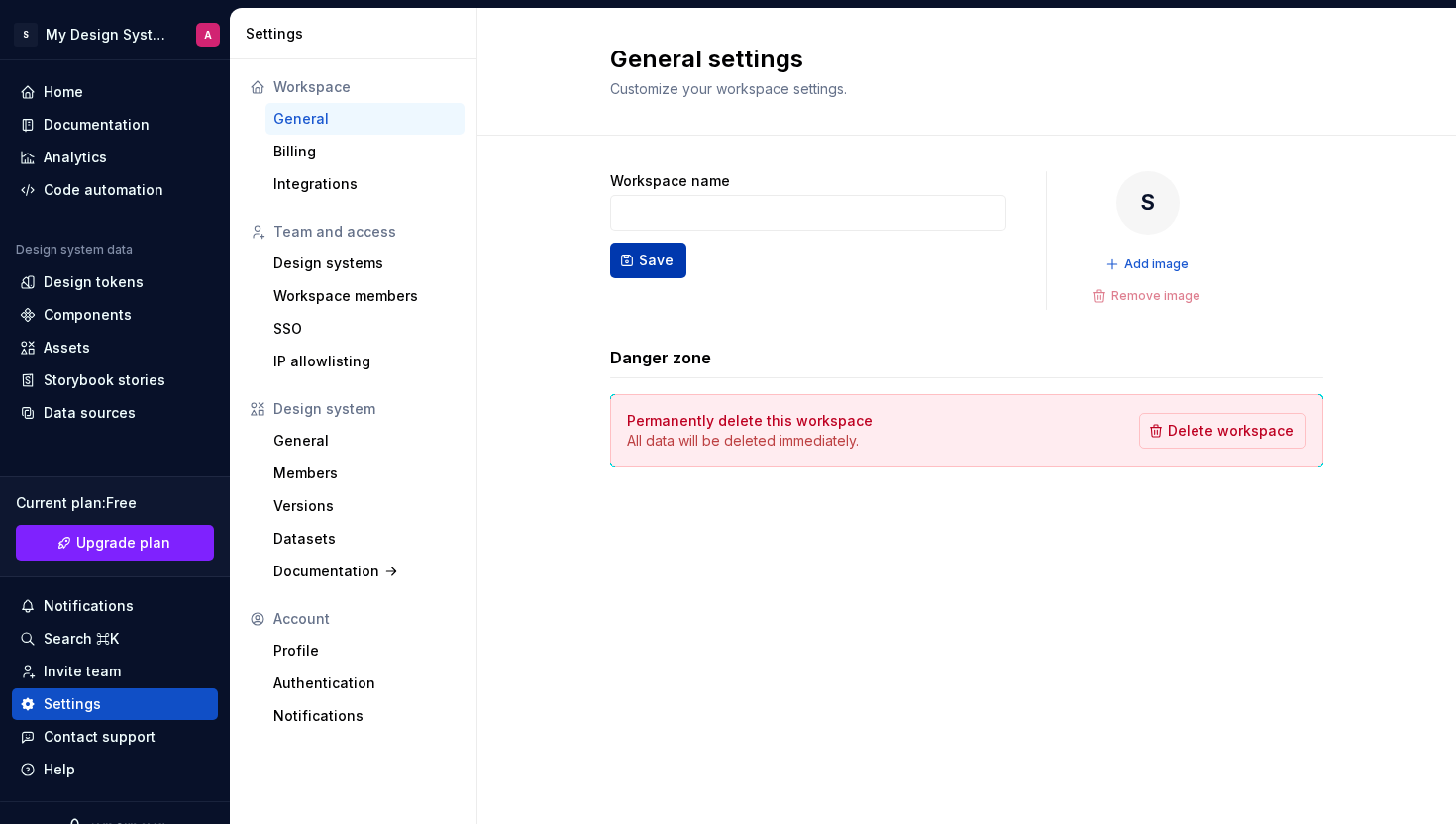 click on "Save" at bounding box center (656, 260) 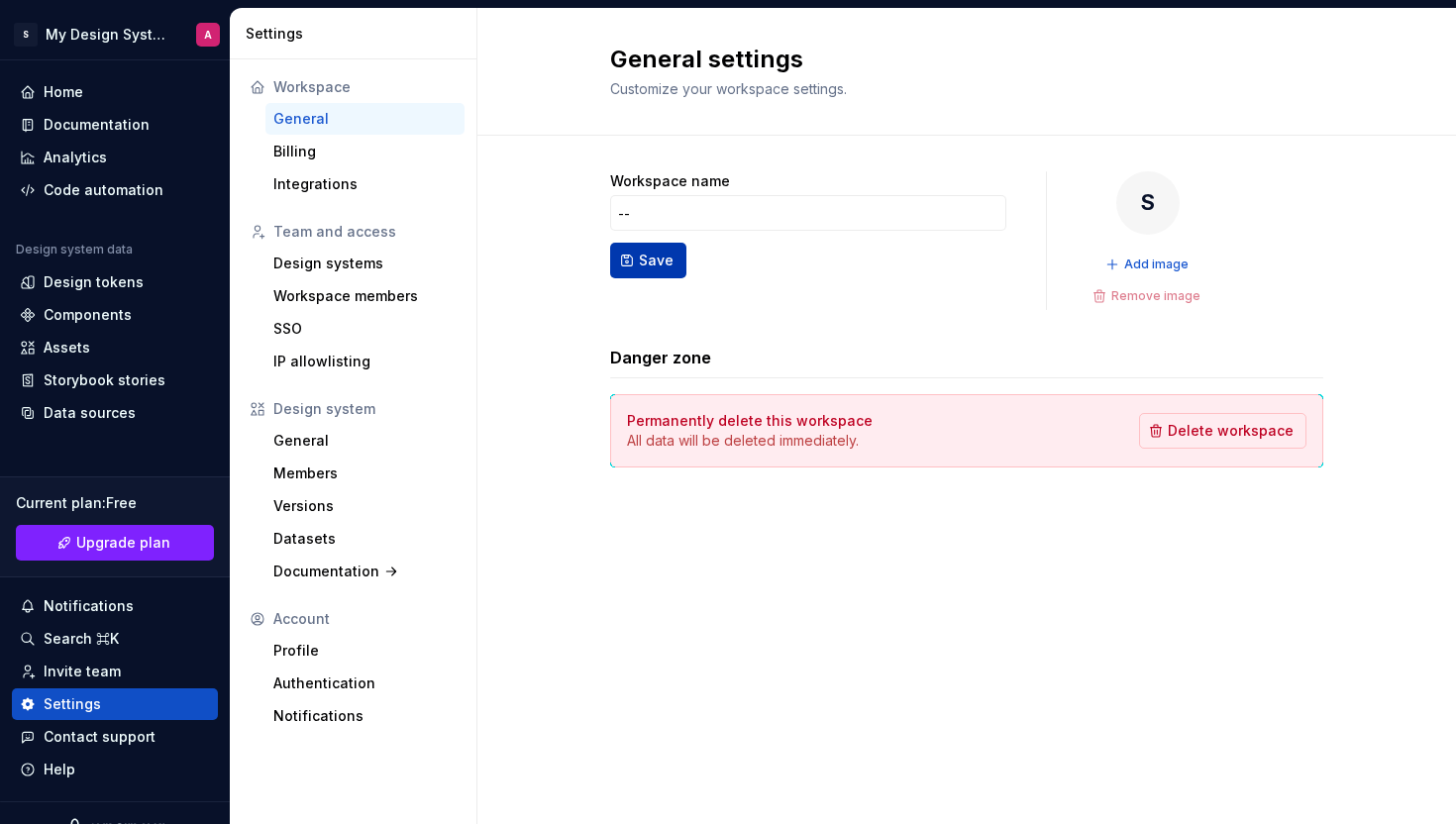 click on "Save" at bounding box center (656, 260) 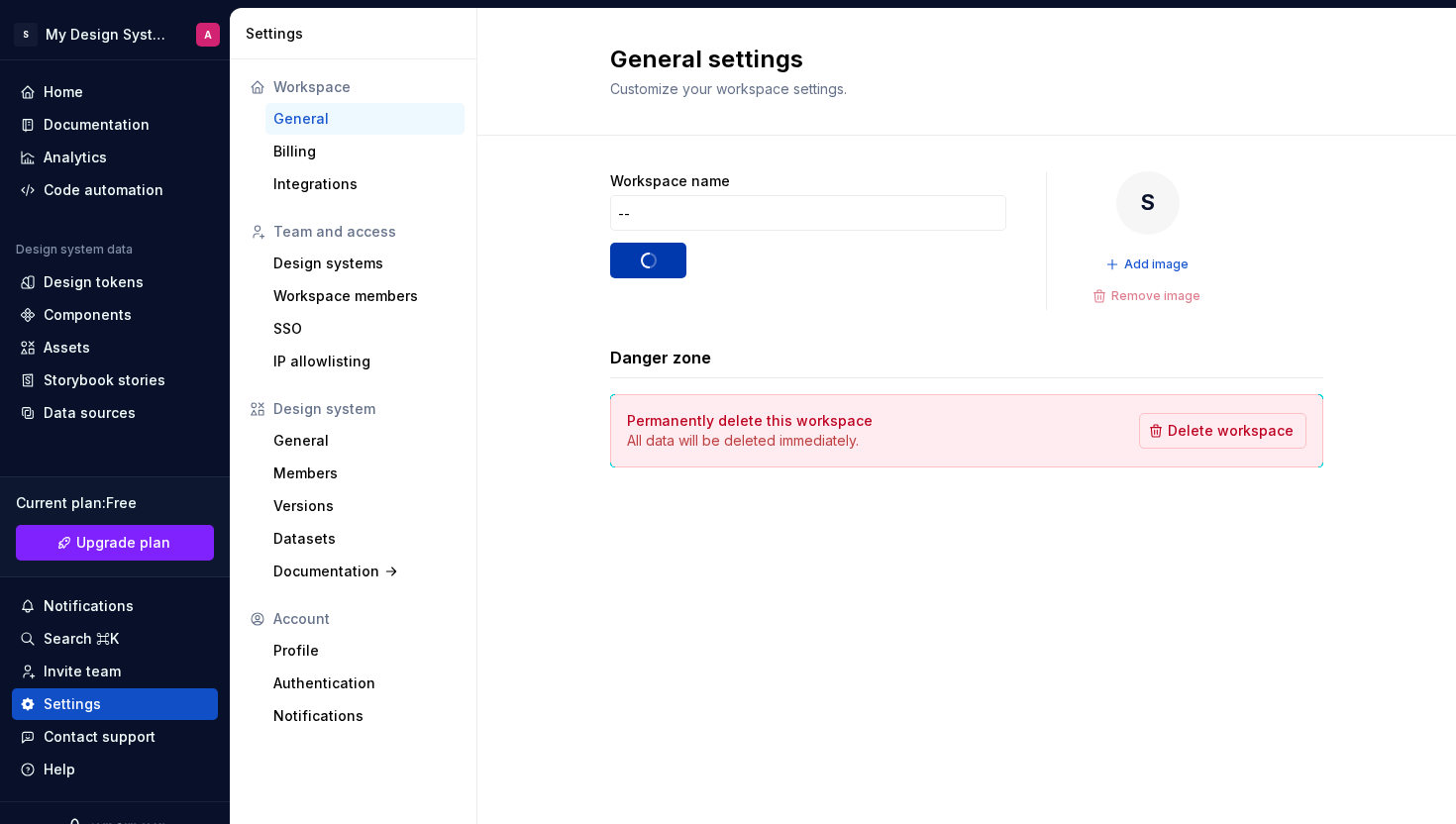 type on "--" 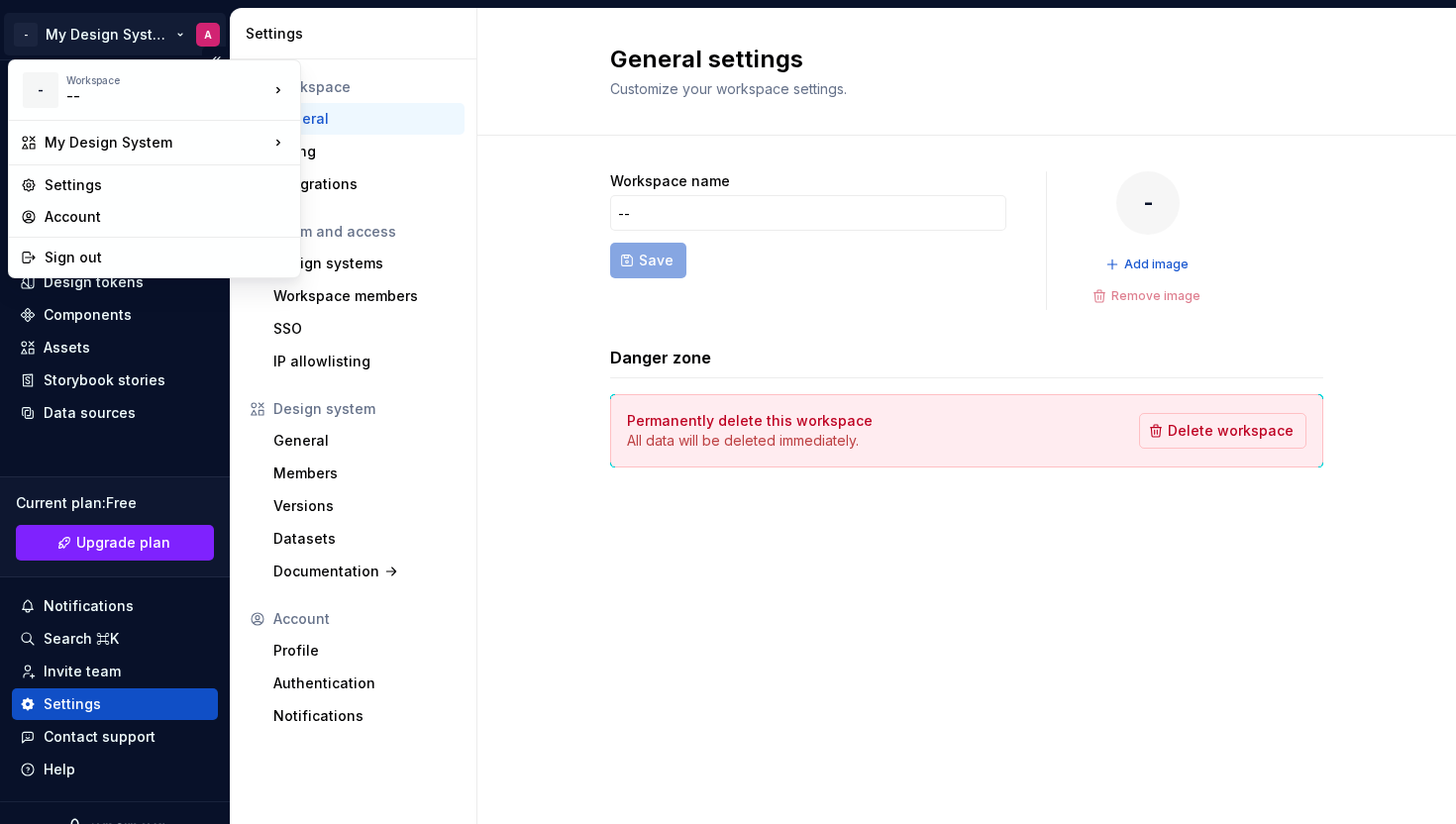 click on "- My Design System A Home Documentation Analytics Code automation Design system data Design tokens Components Assets Storybook stories Data sources Current plan :  Free Upgrade plan Notifications Search ⌘K Invite team Settings Contact support Help Settings Workspace General Billing Integrations Team and access Design systems Workspace members SSO IP allowlisting Design system General Members Versions Datasets Documentation Account Profile Authentication Notifications General settings Customize your workspace settings. Workspace name -- Save - Add image Remove image Danger zone Permanently delete this workspace All data will be deleted immediately. Delete workspace   - Workspace -- My Design System Settings Account Sign out" at bounding box center (728, 412) 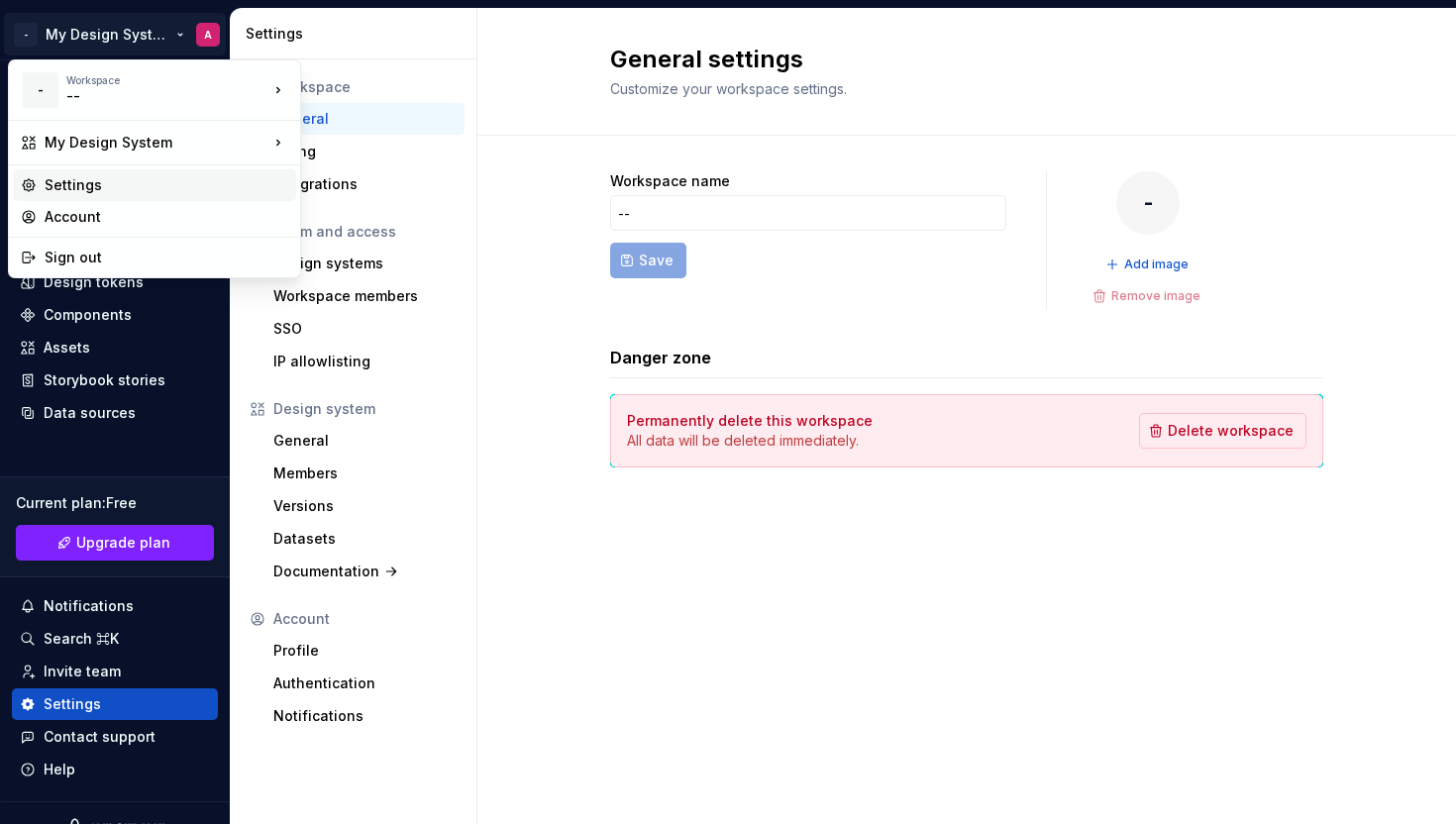 click on "Settings" at bounding box center (166, 185) 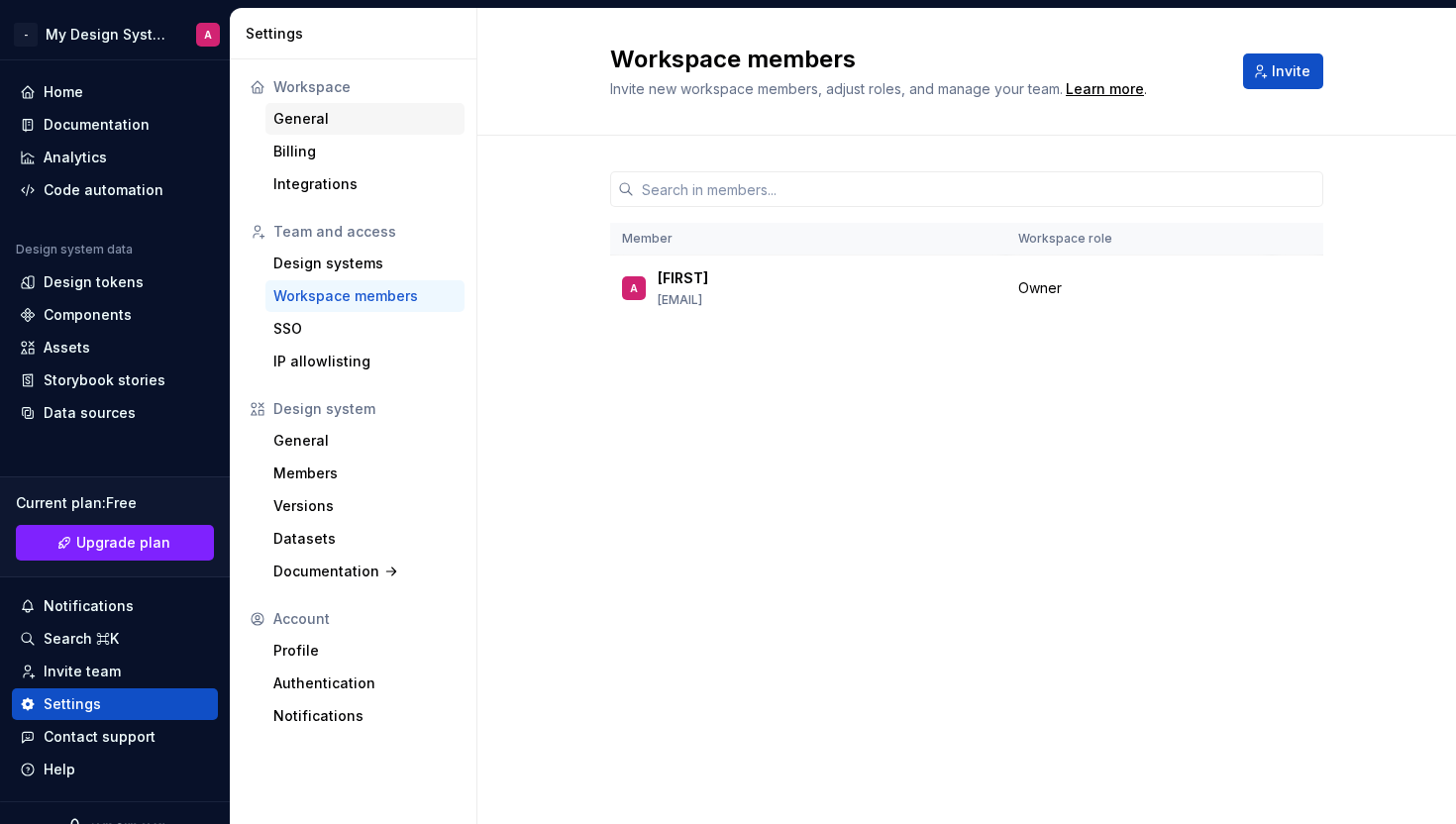 click on "General" at bounding box center [364, 119] 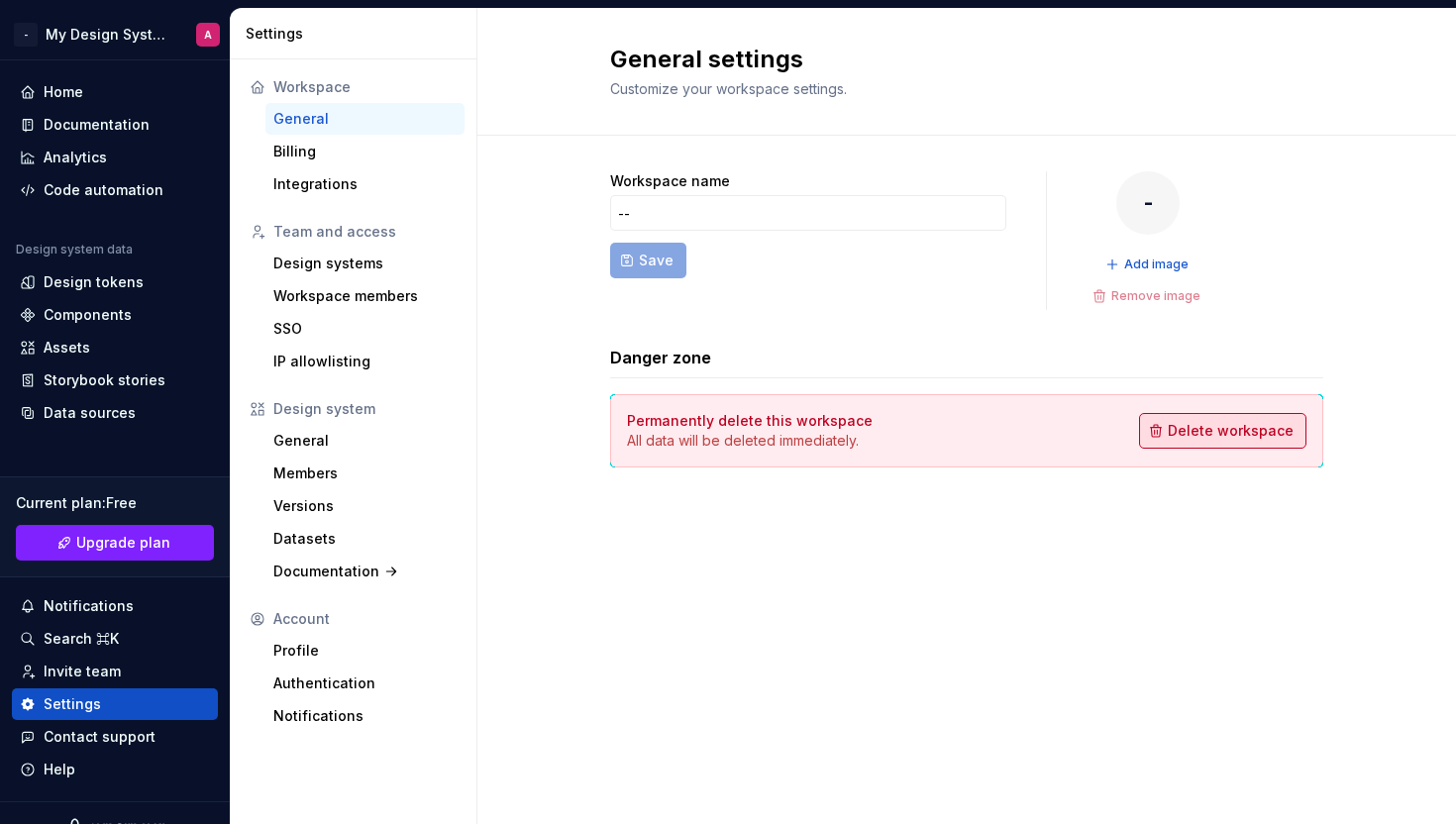 click on "Delete workspace" at bounding box center (1230, 431) 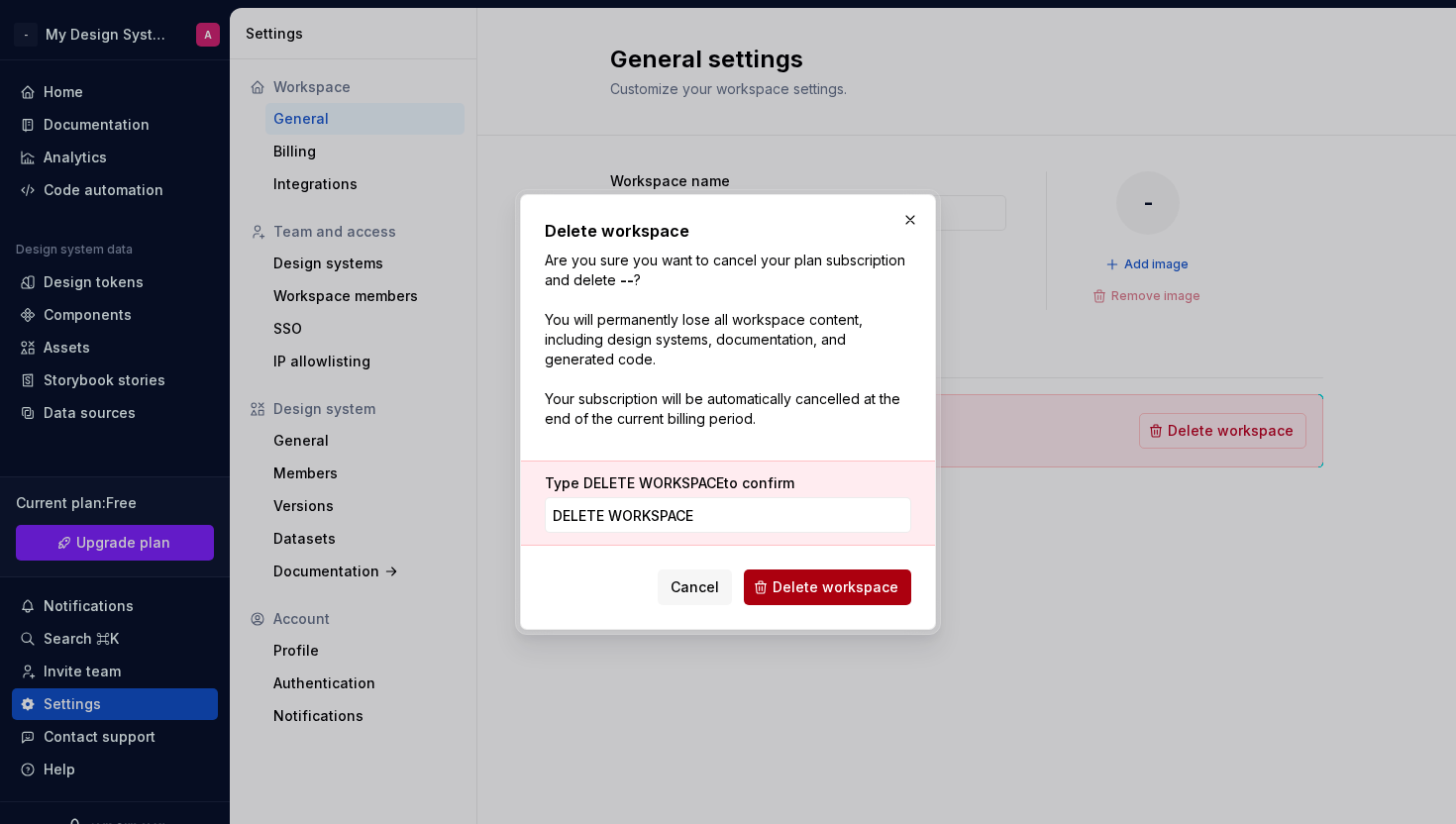 type on "DELETE WORKSPACE" 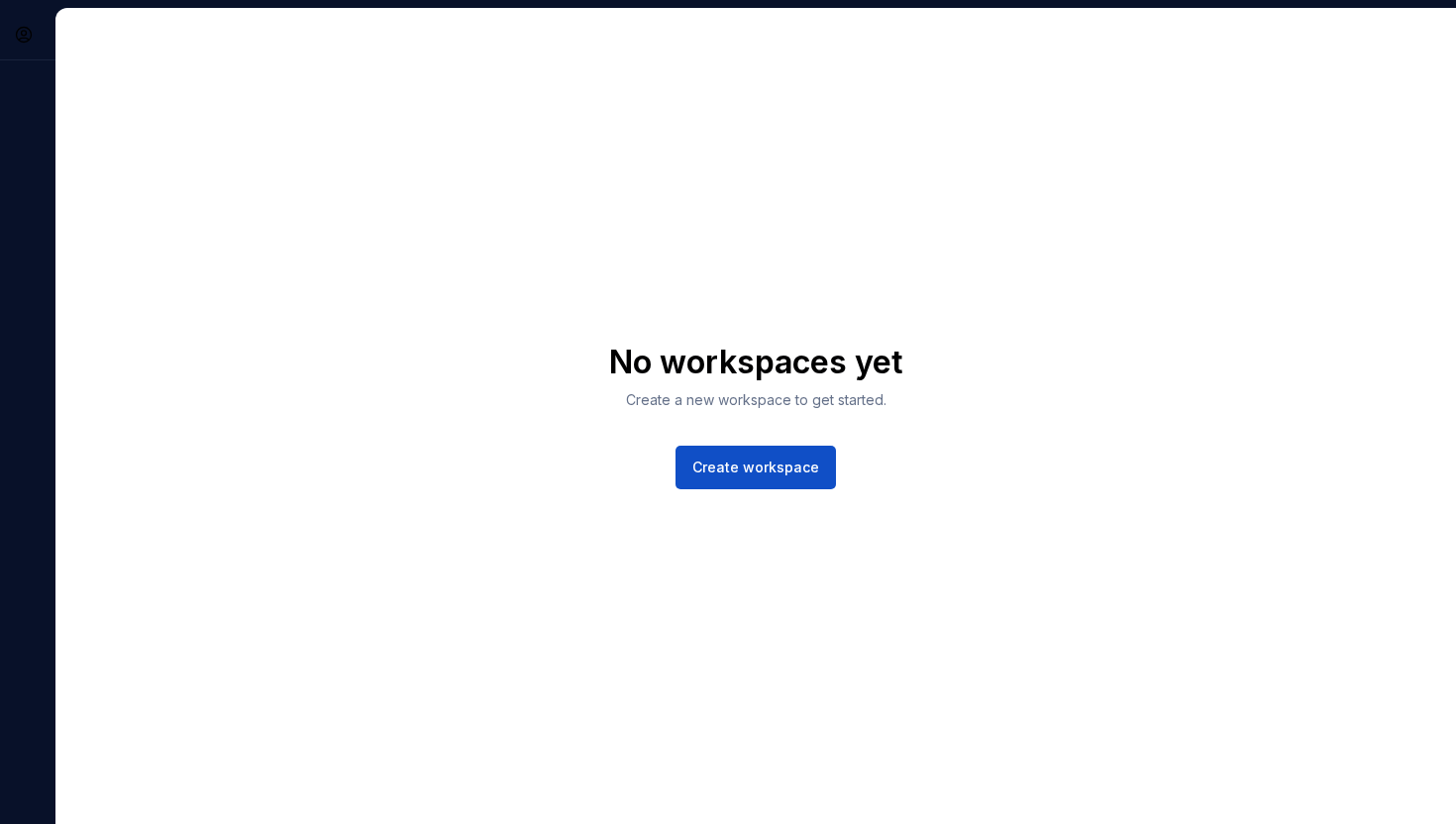 scroll, scrollTop: 0, scrollLeft: 0, axis: both 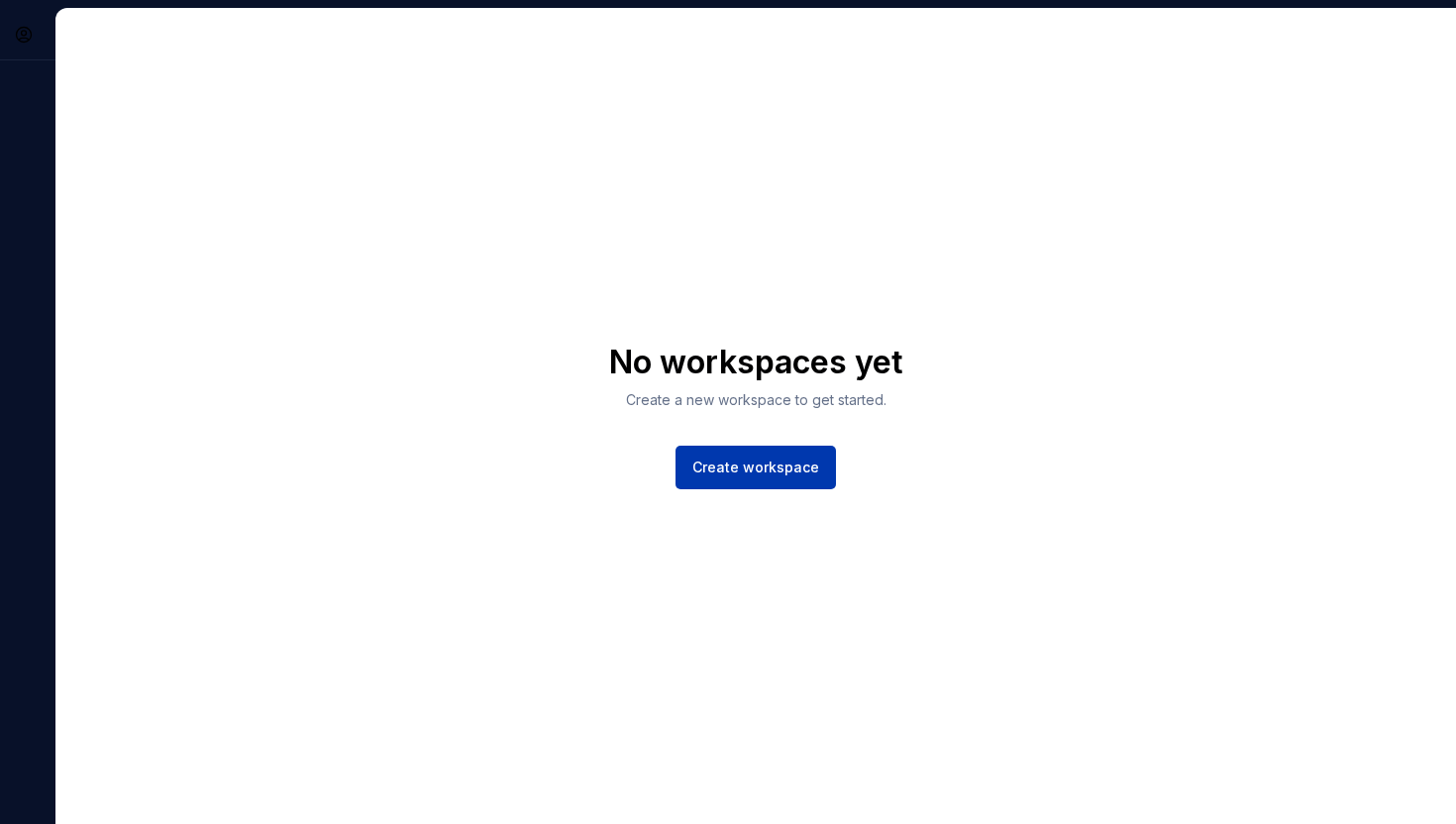 click on "Create workspace" at bounding box center (756, 467) 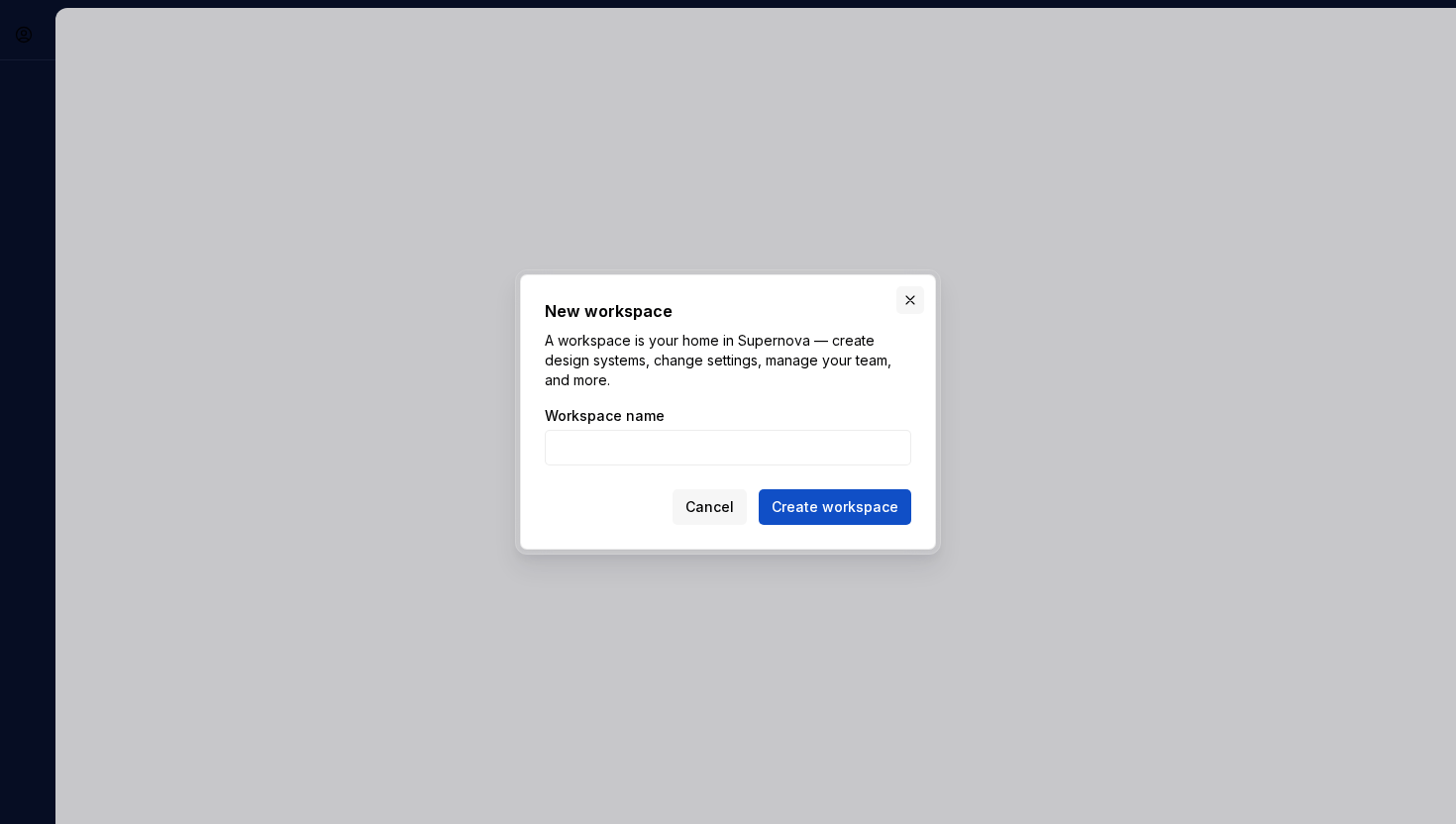 click at bounding box center [910, 300] 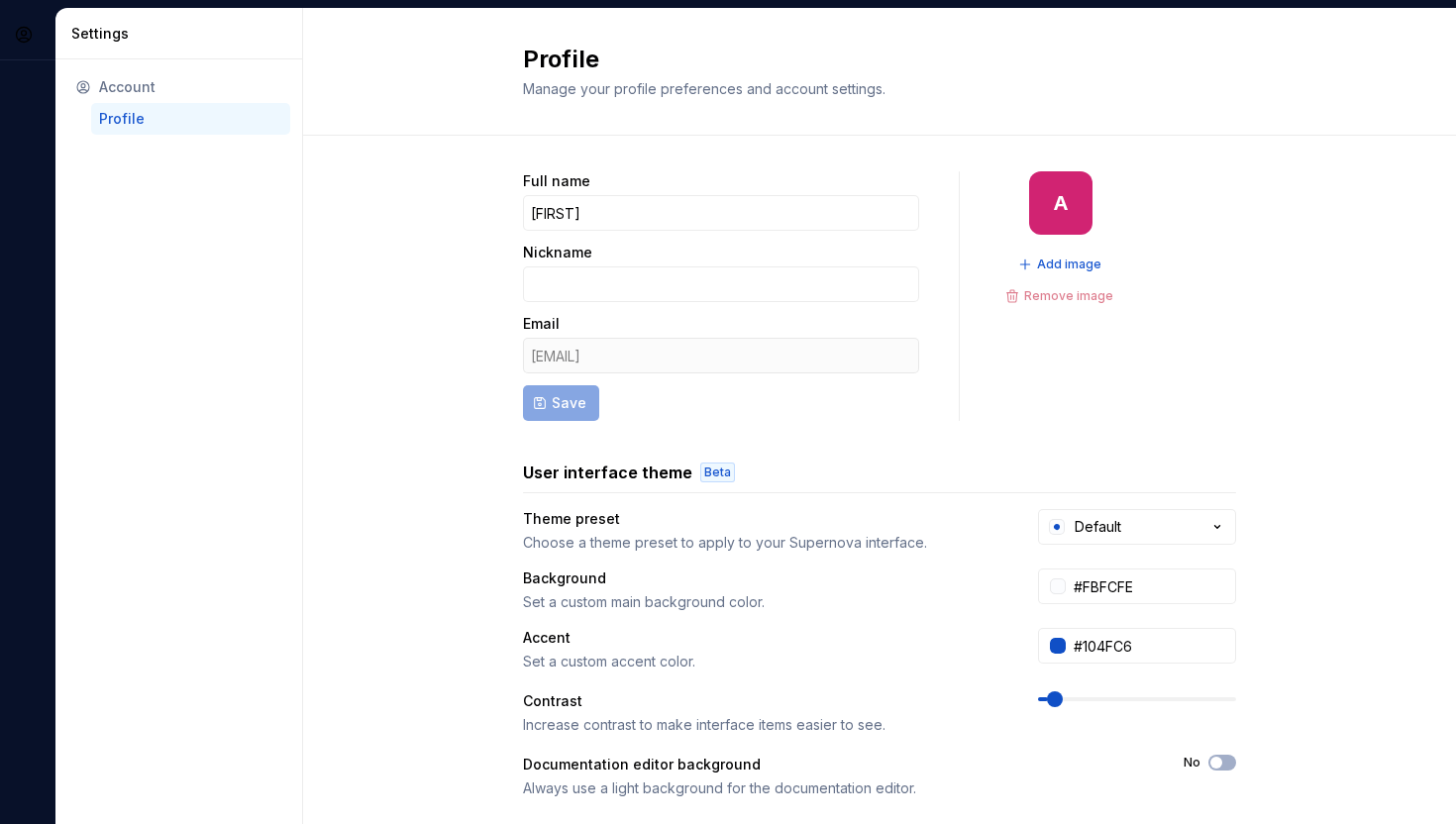 scroll, scrollTop: 310, scrollLeft: 0, axis: vertical 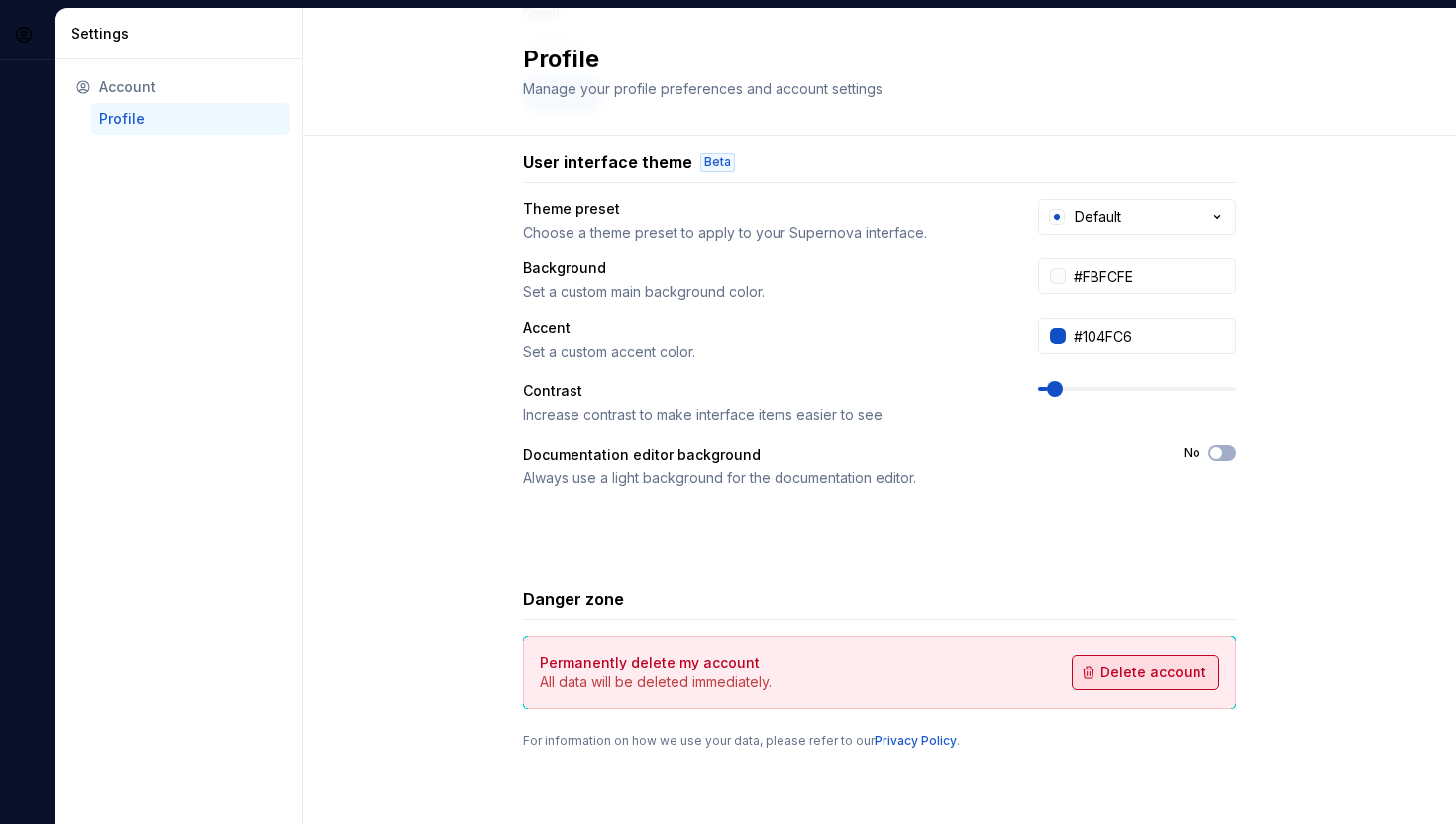click on "Delete account" at bounding box center (1153, 672) 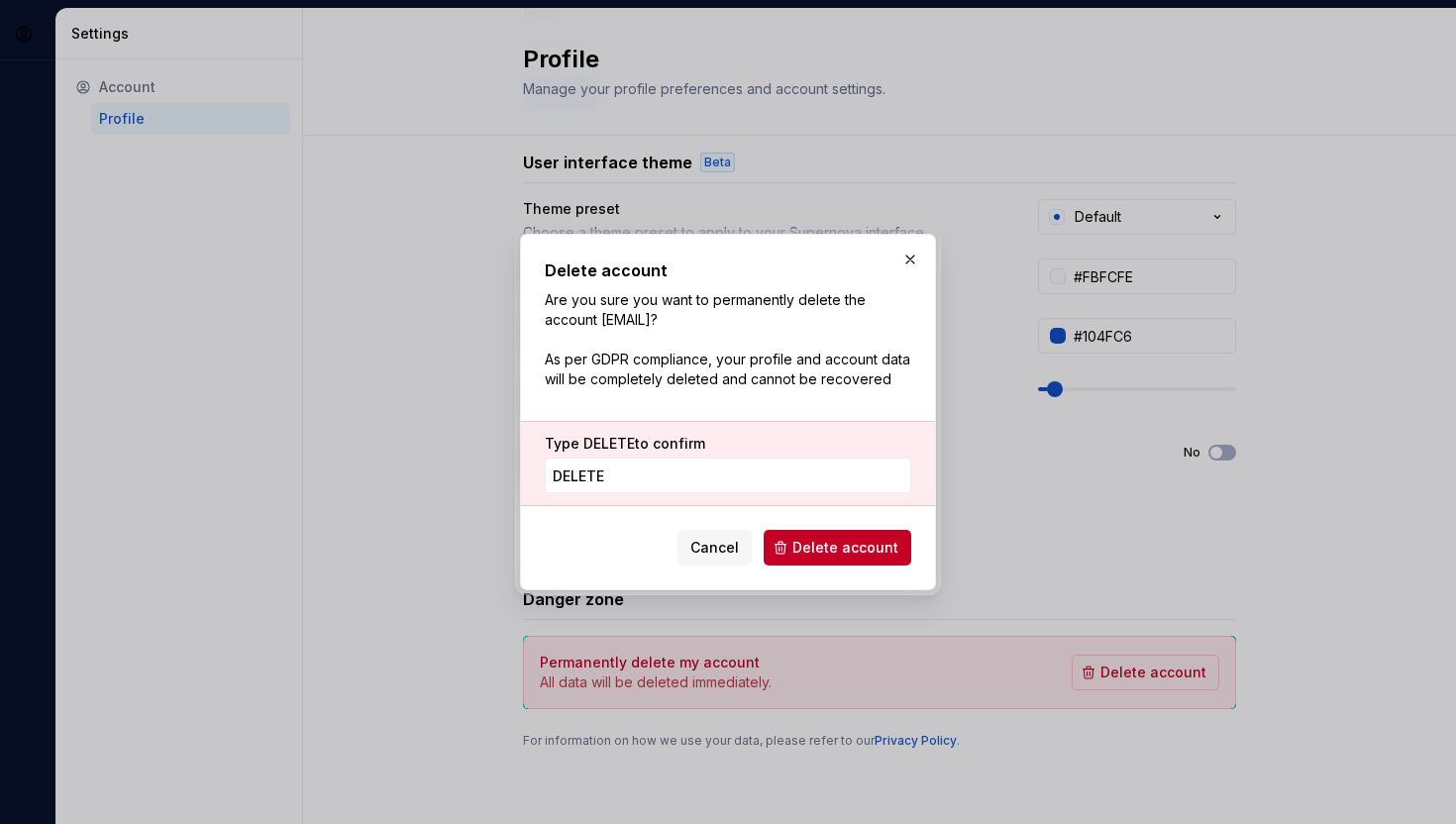 type on "DELETE" 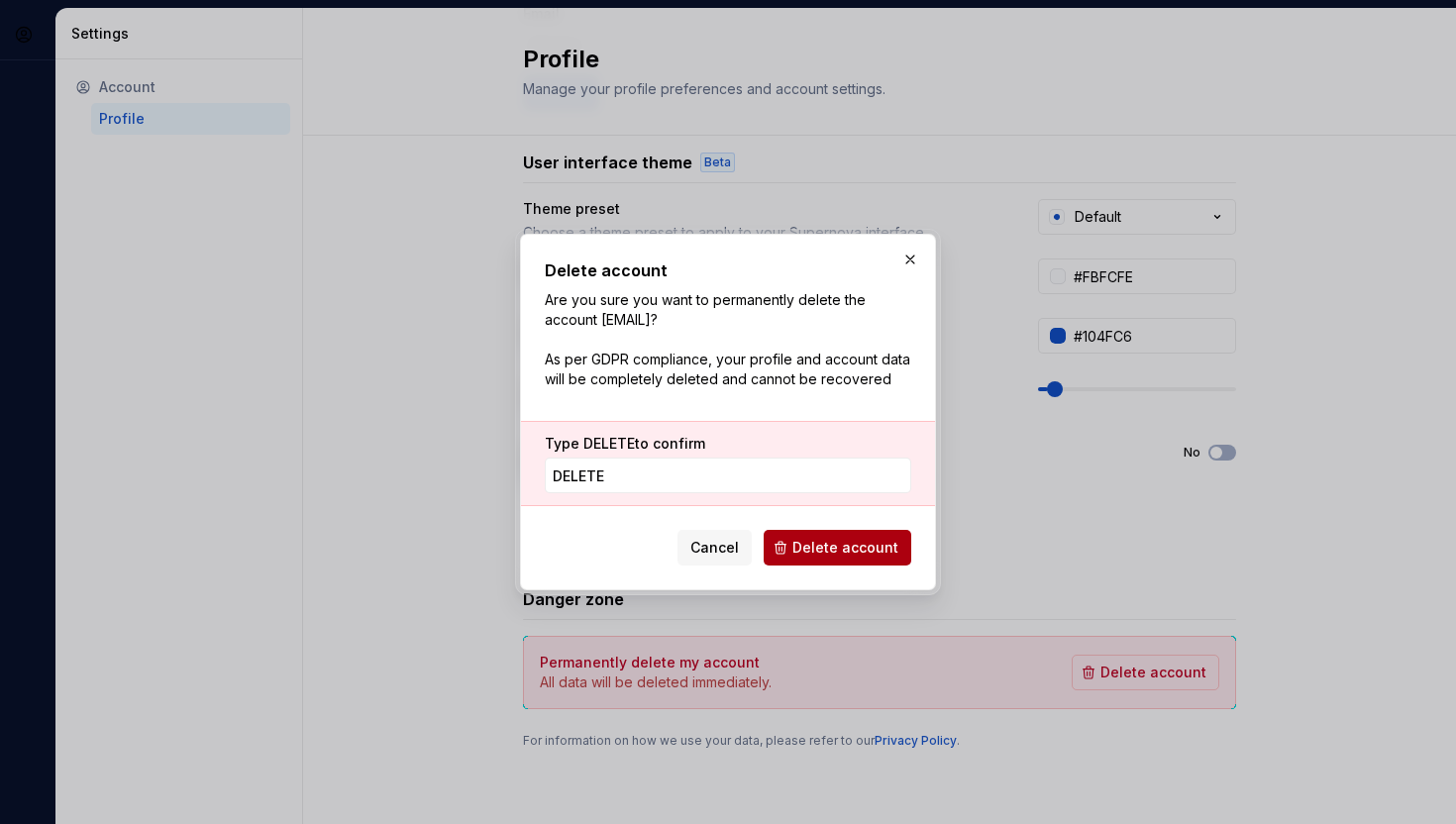 click on "Delete account" at bounding box center [845, 548] 